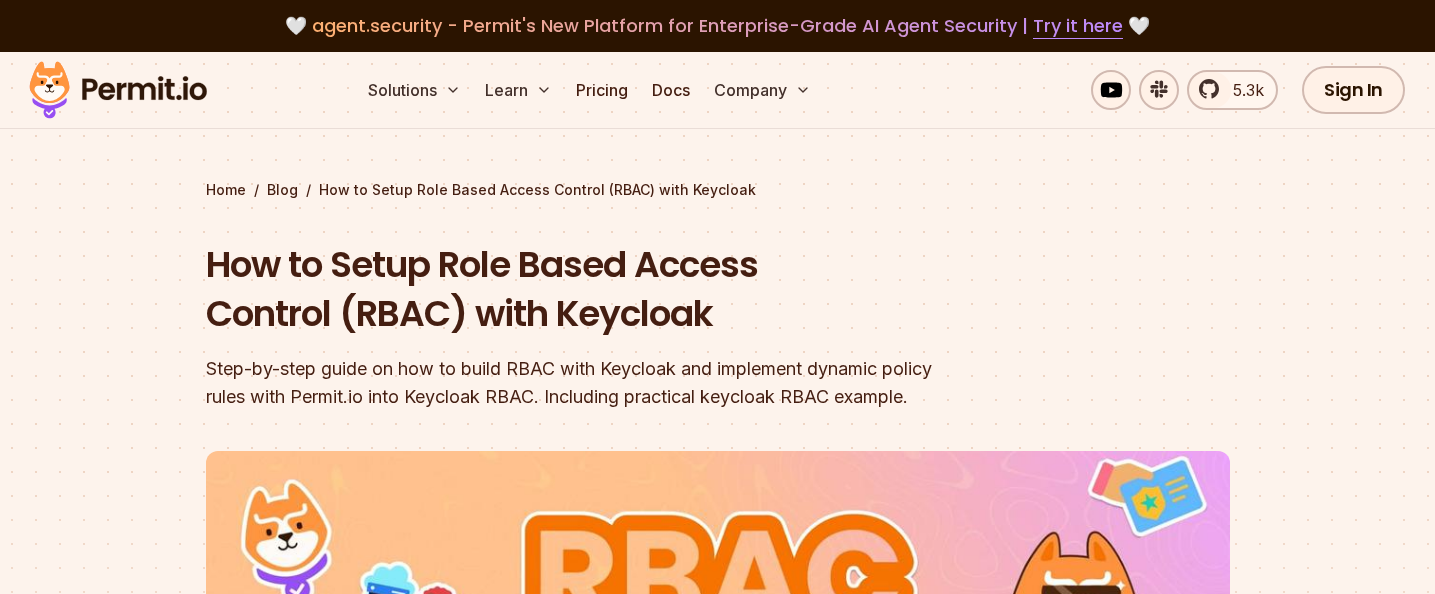 scroll, scrollTop: 0, scrollLeft: 0, axis: both 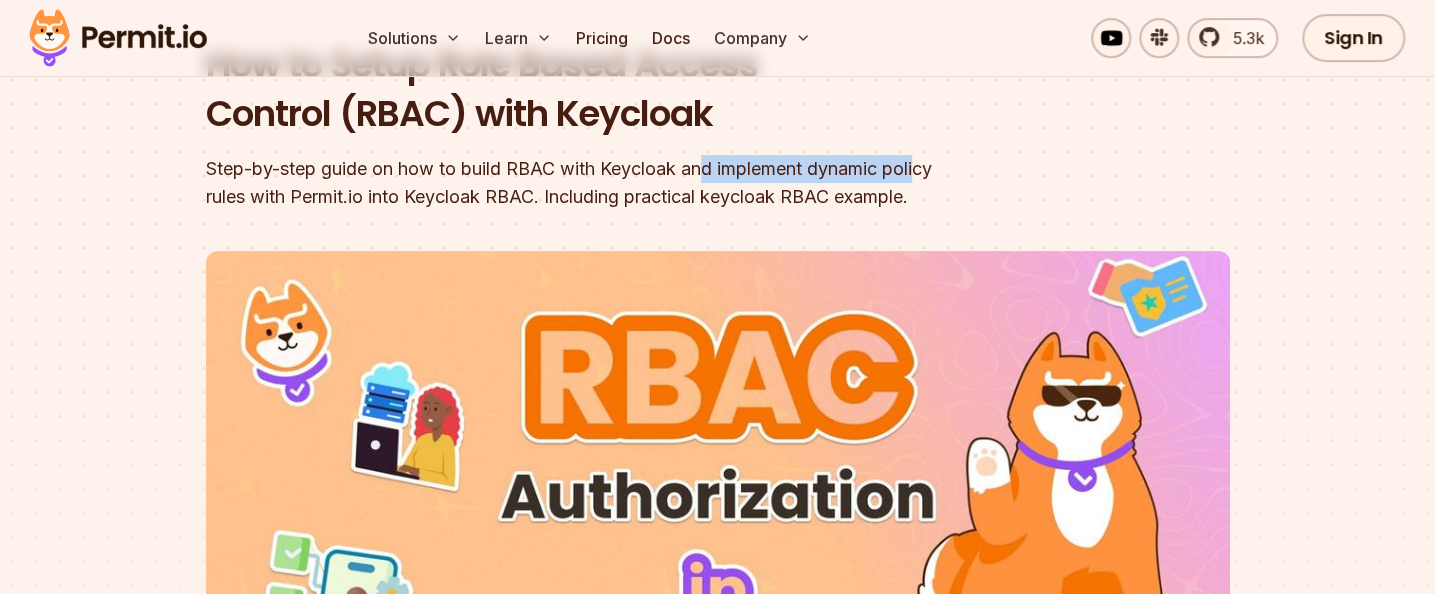 drag, startPoint x: 712, startPoint y: 169, endPoint x: 924, endPoint y: 170, distance: 212.00237 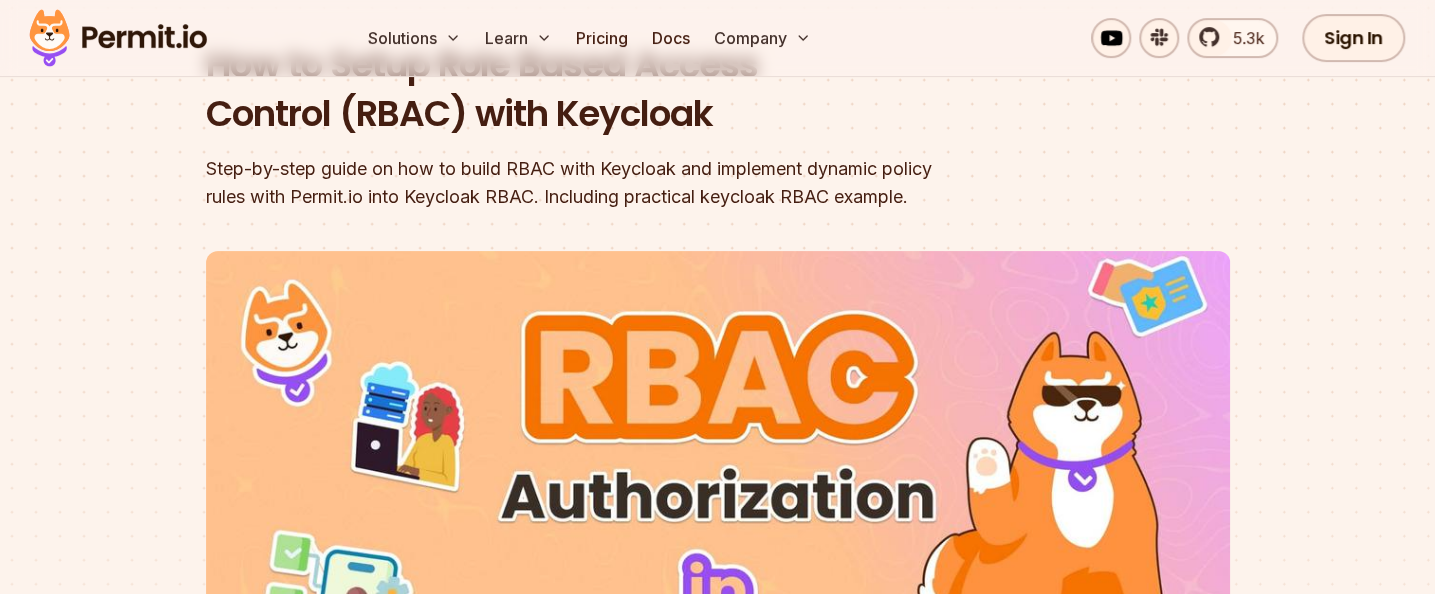 click on "Step-by-step guide on how to build RBAC with Keycloak and implement dynamic policy rules with Permit.io into Keycloak RBAC. Including practical keycloak RBAC example." at bounding box center [590, 183] 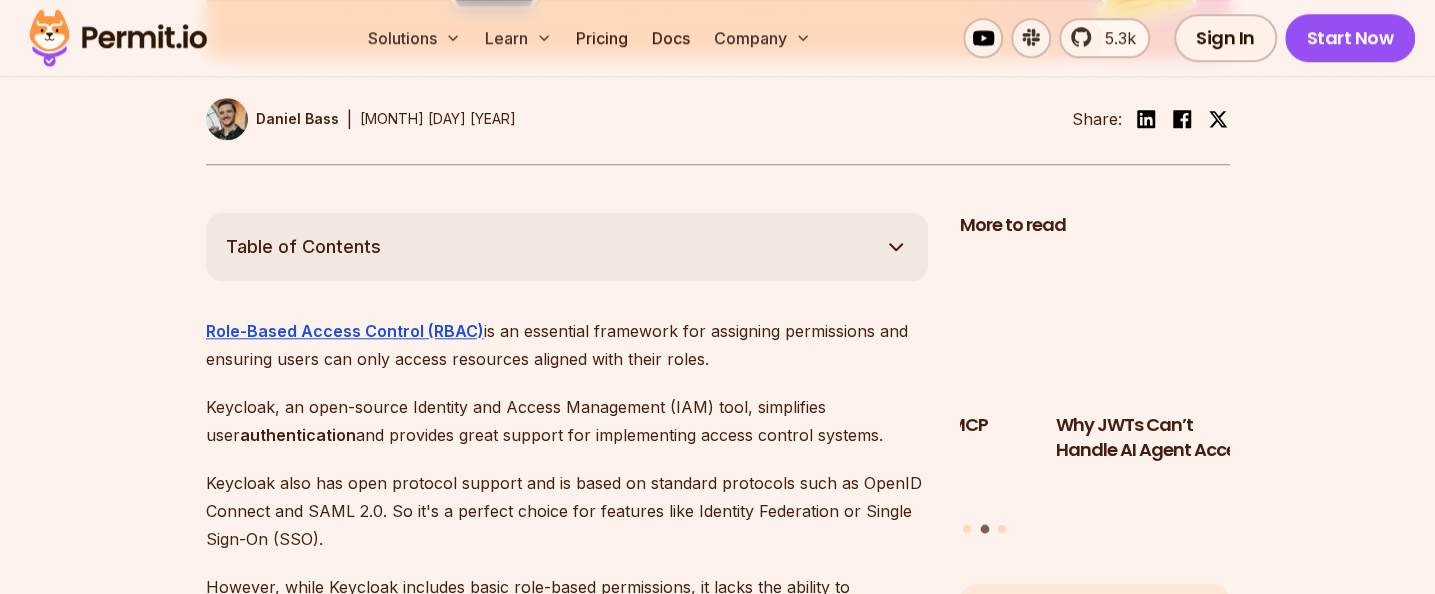 scroll, scrollTop: 1000, scrollLeft: 0, axis: vertical 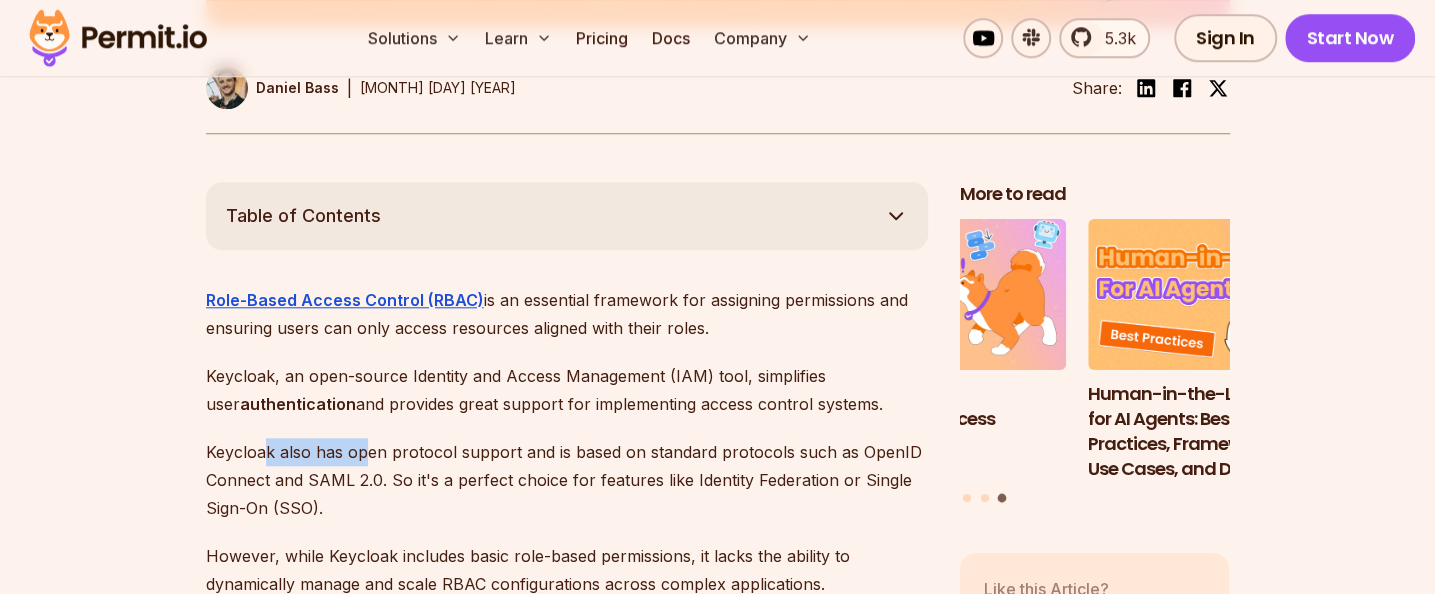 drag, startPoint x: 264, startPoint y: 455, endPoint x: 363, endPoint y: 453, distance: 99.0202 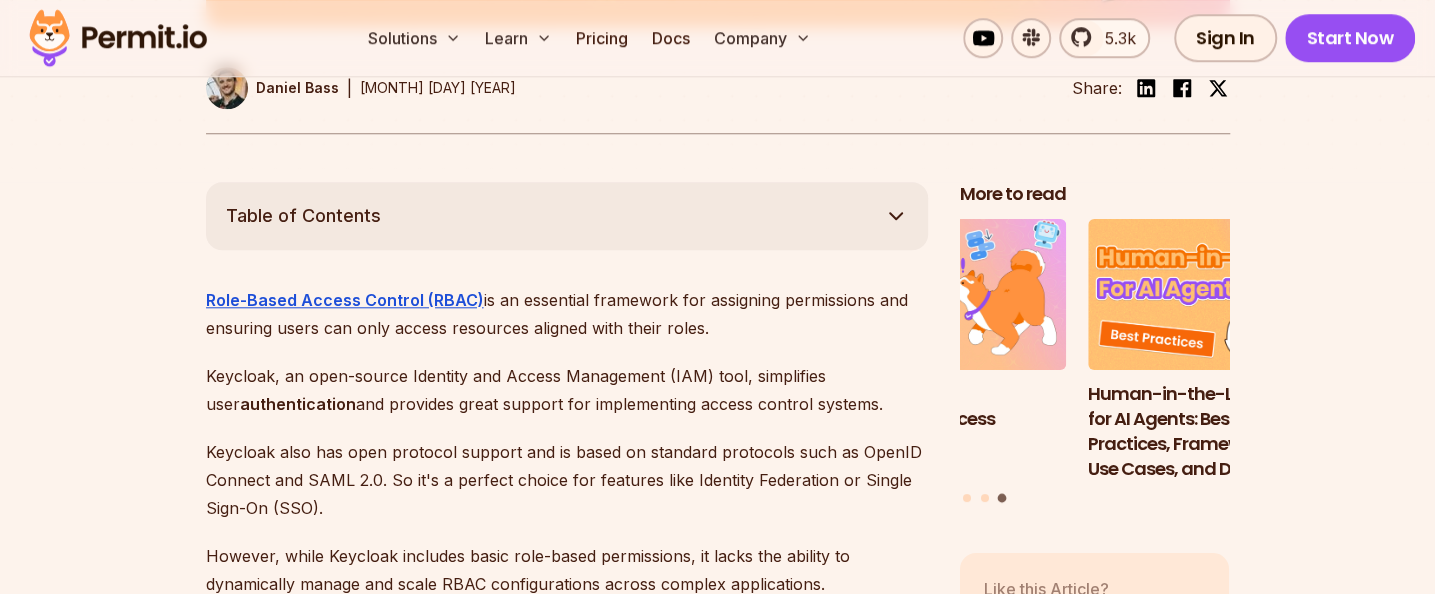 click on "Keycloak also has open protocol support and is based on standard protocols such as OpenID Connect and SAML 2.0. So it's a perfect choice for features like Identity Federation or Single Sign-On (SSO)." at bounding box center [567, 480] 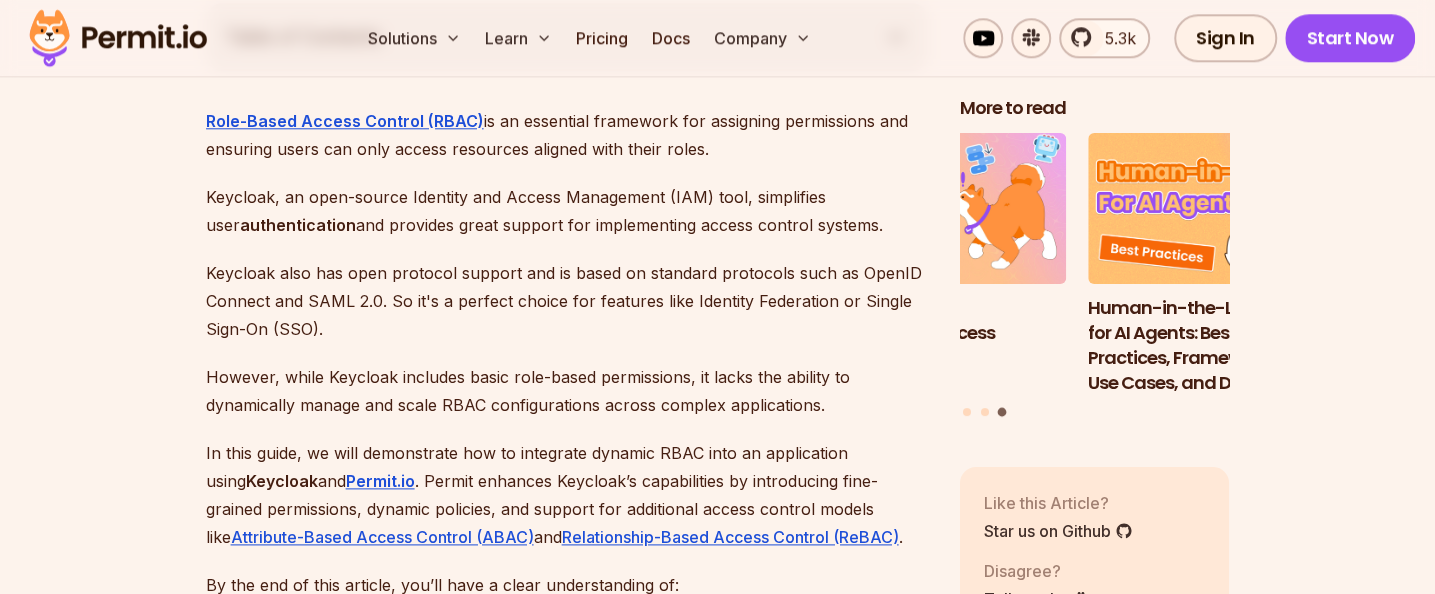 scroll, scrollTop: 1200, scrollLeft: 0, axis: vertical 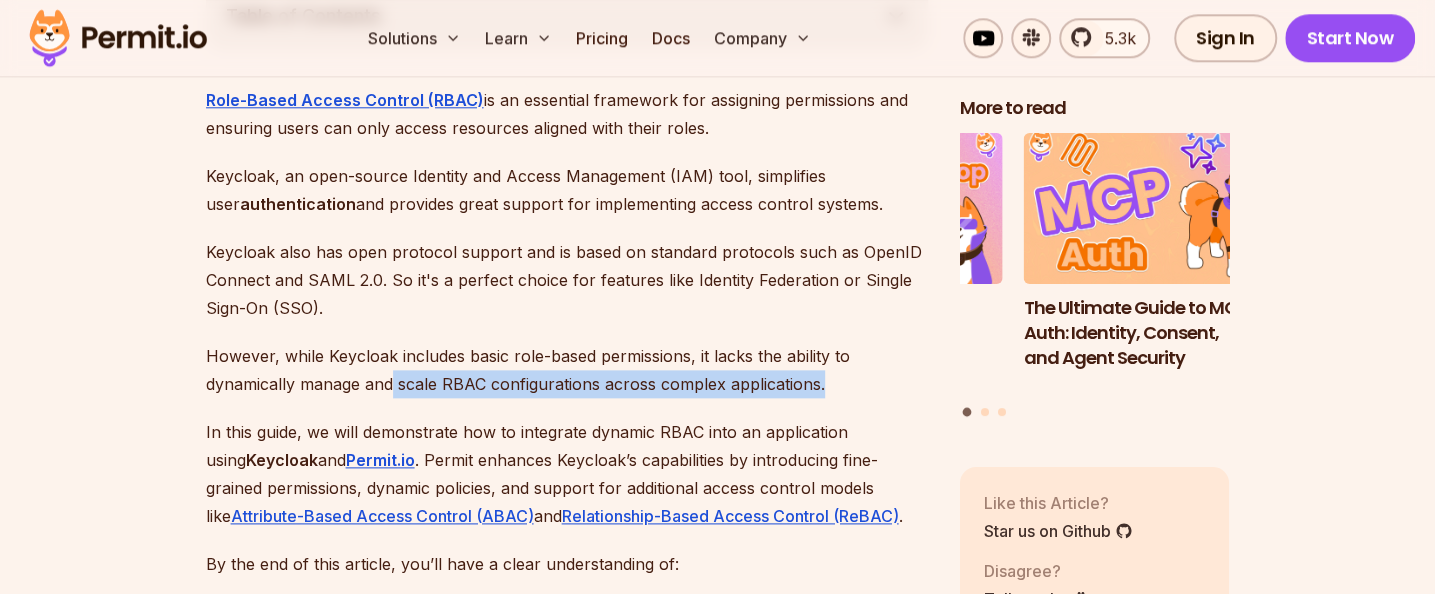 drag, startPoint x: 393, startPoint y: 384, endPoint x: 863, endPoint y: 384, distance: 470 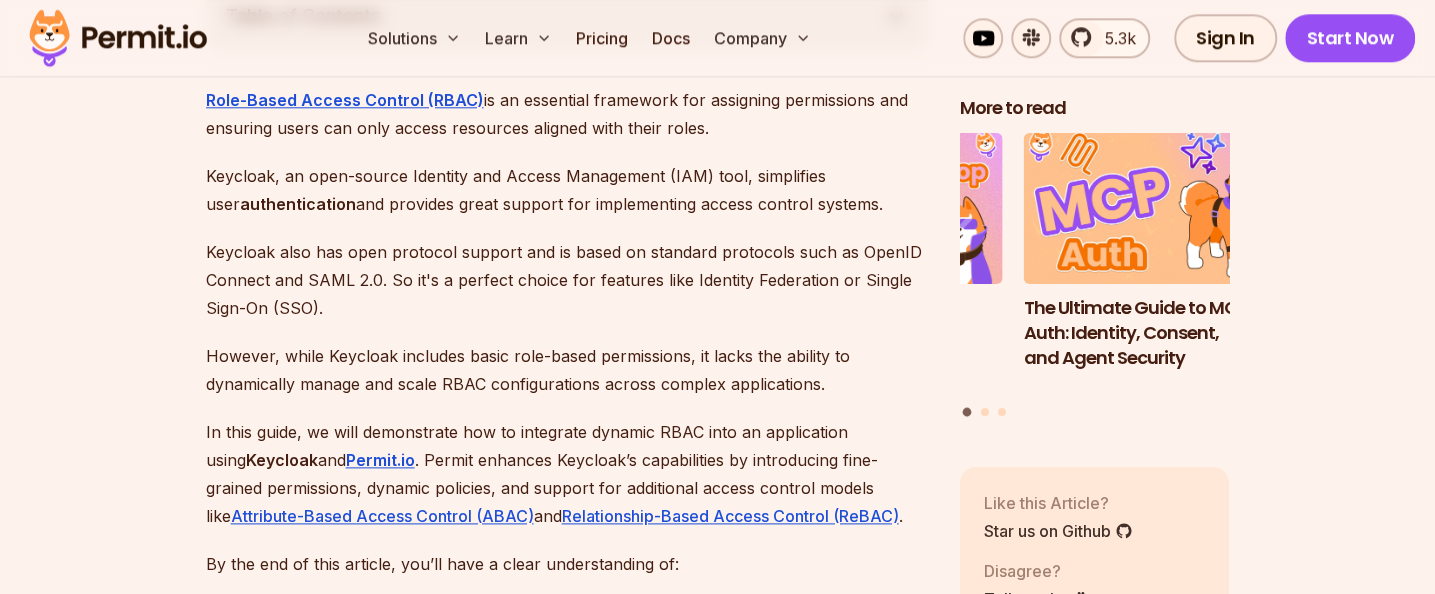 click on "However, while Keycloak includes basic role-based permissions, it lacks the ability to dynamically manage and scale RBAC configurations across complex applications." at bounding box center (567, 370) 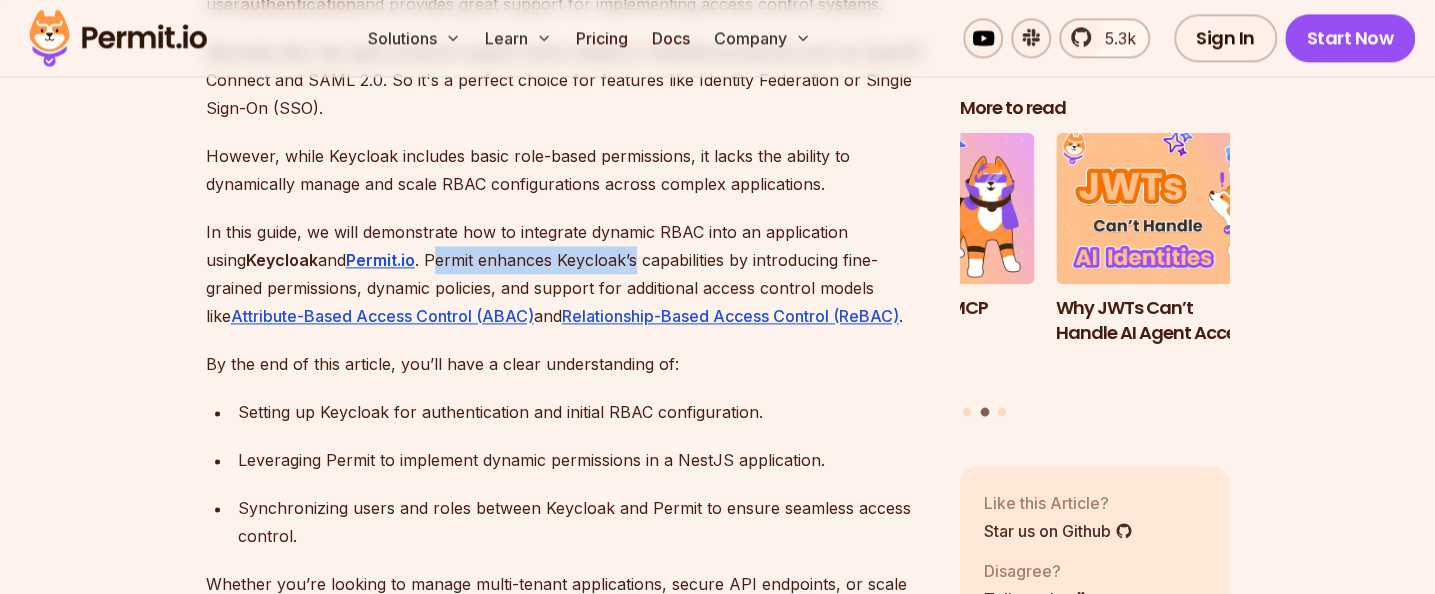 drag, startPoint x: 404, startPoint y: 259, endPoint x: 601, endPoint y: 260, distance: 197.00253 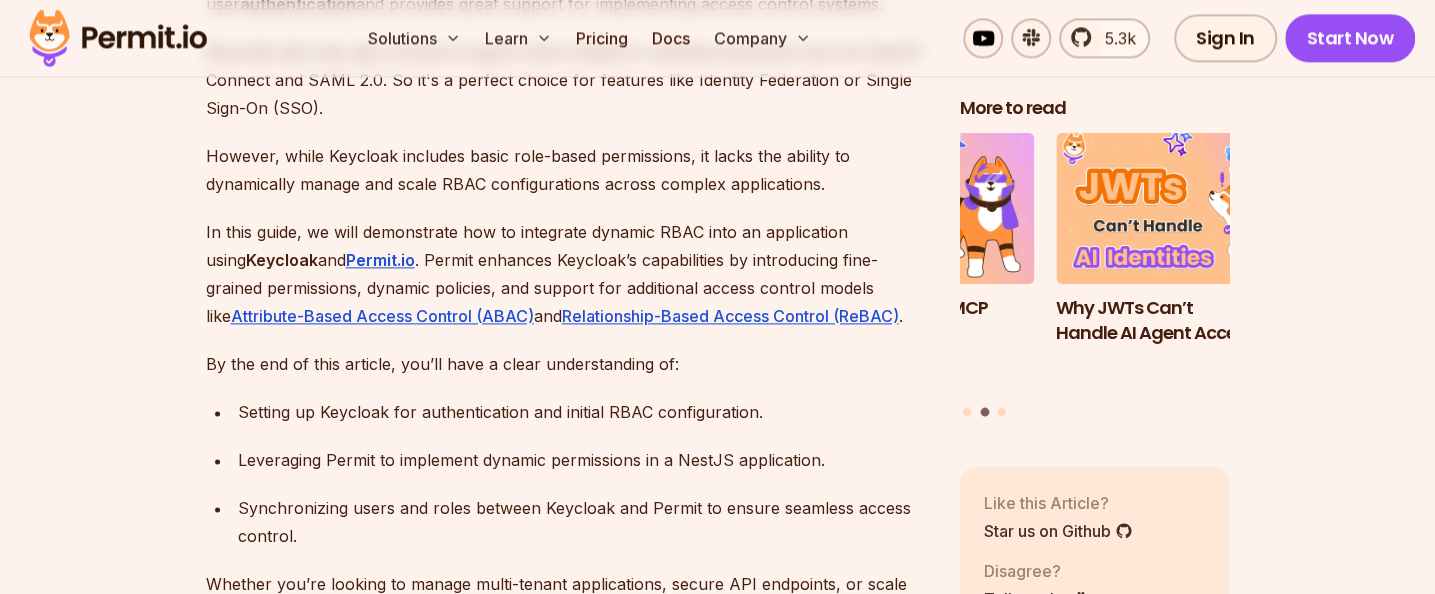 click on "Leveraging Permit to implement dynamic permissions in a NestJS application." at bounding box center [583, 460] 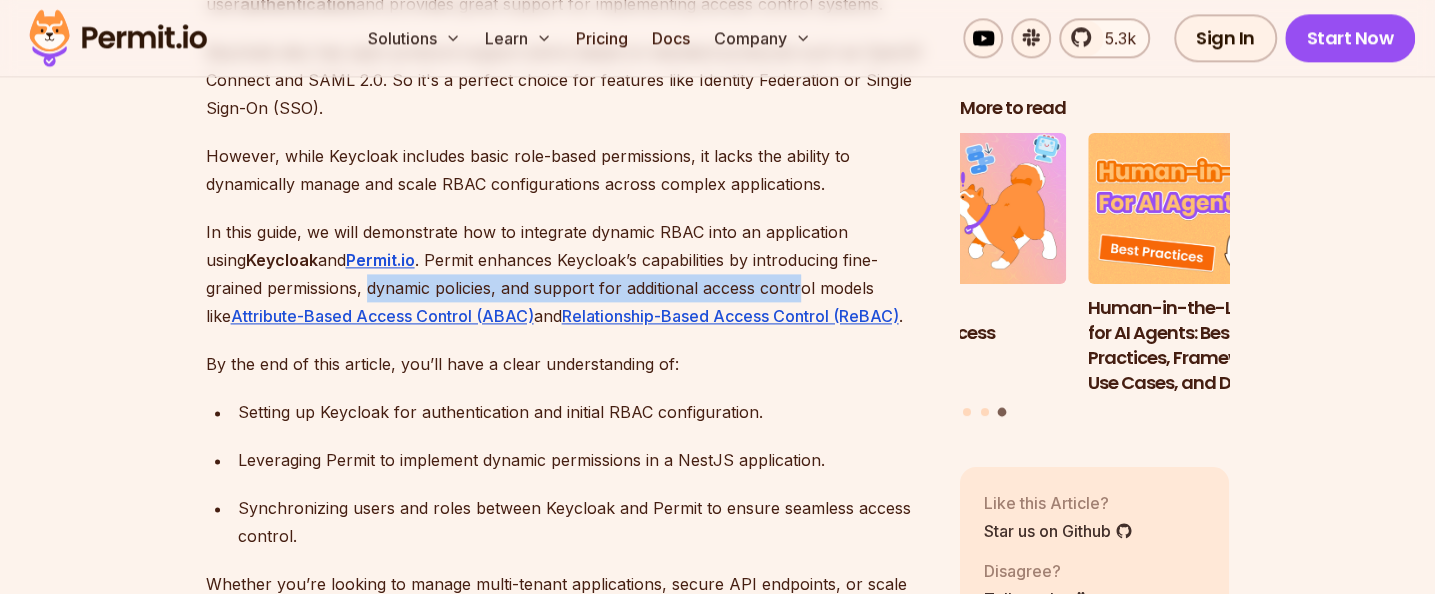 drag, startPoint x: 307, startPoint y: 289, endPoint x: 742, endPoint y: 293, distance: 435.0184 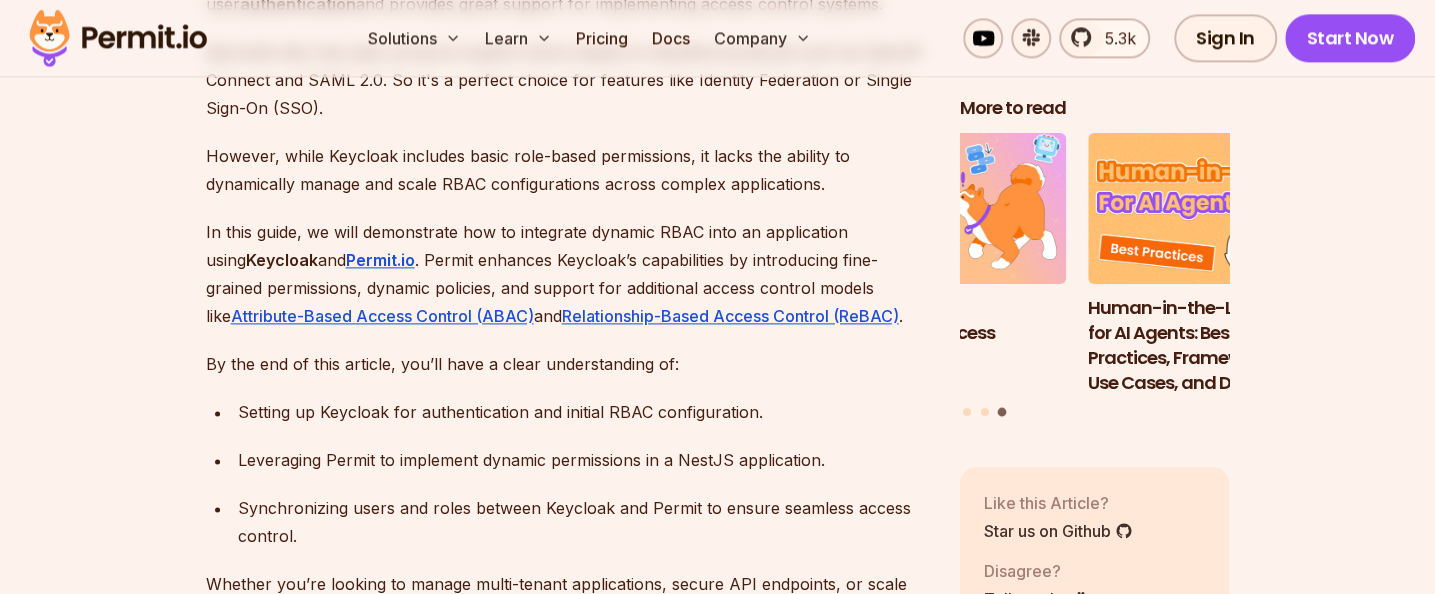 click on "Setting up Keycloak for authentication and initial RBAC configuration. Leveraging Permit to implement dynamic permissions in a NestJS application. Synchronizing users and roles between Keycloak and Permit to ensure seamless access control." at bounding box center [567, 474] 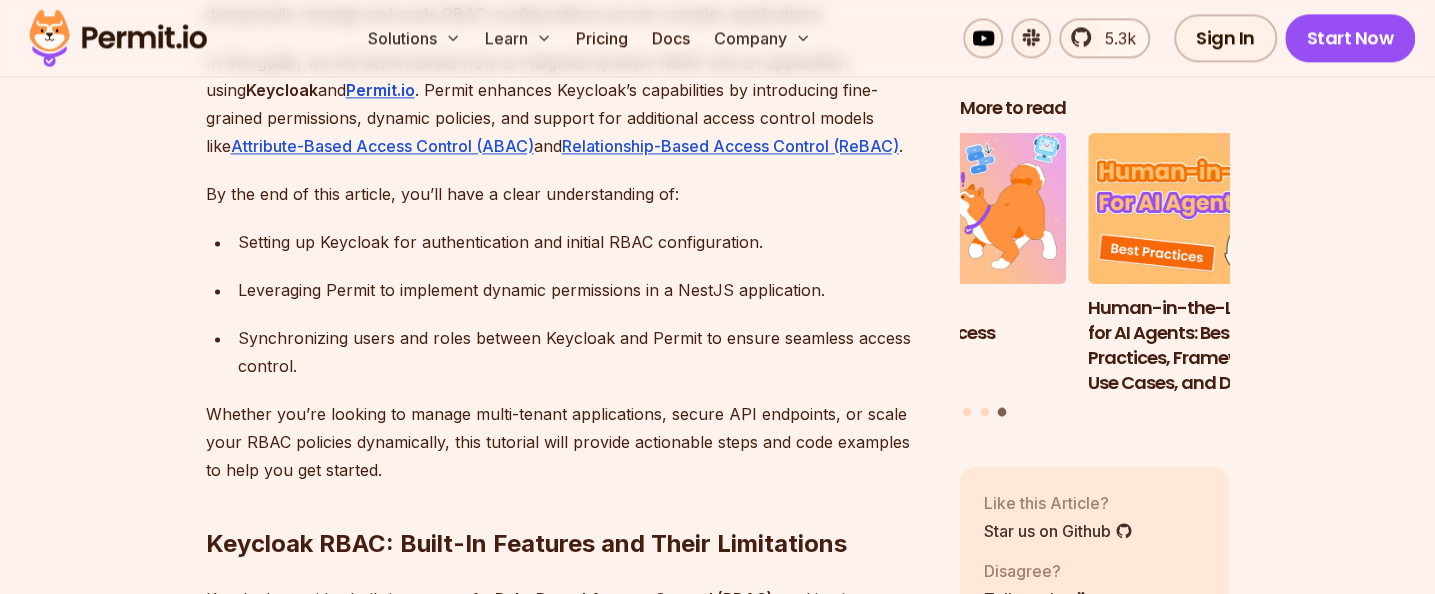 scroll, scrollTop: 1600, scrollLeft: 0, axis: vertical 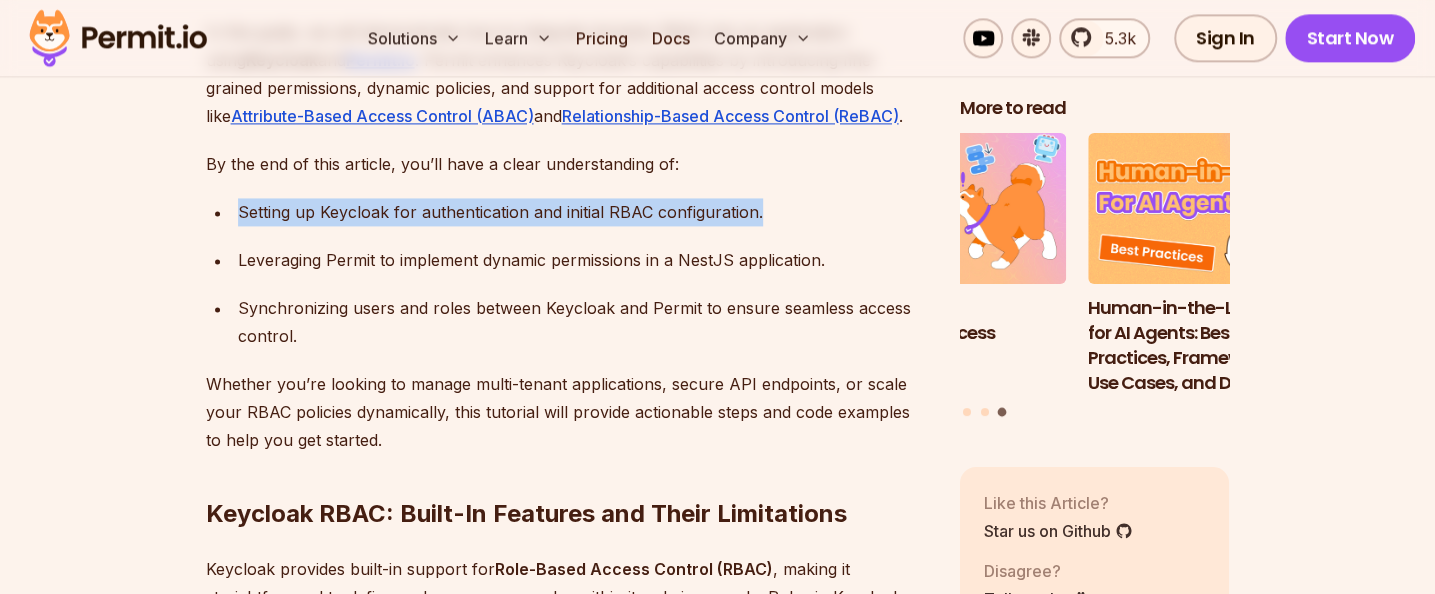 drag, startPoint x: 235, startPoint y: 212, endPoint x: 780, endPoint y: 218, distance: 545.033 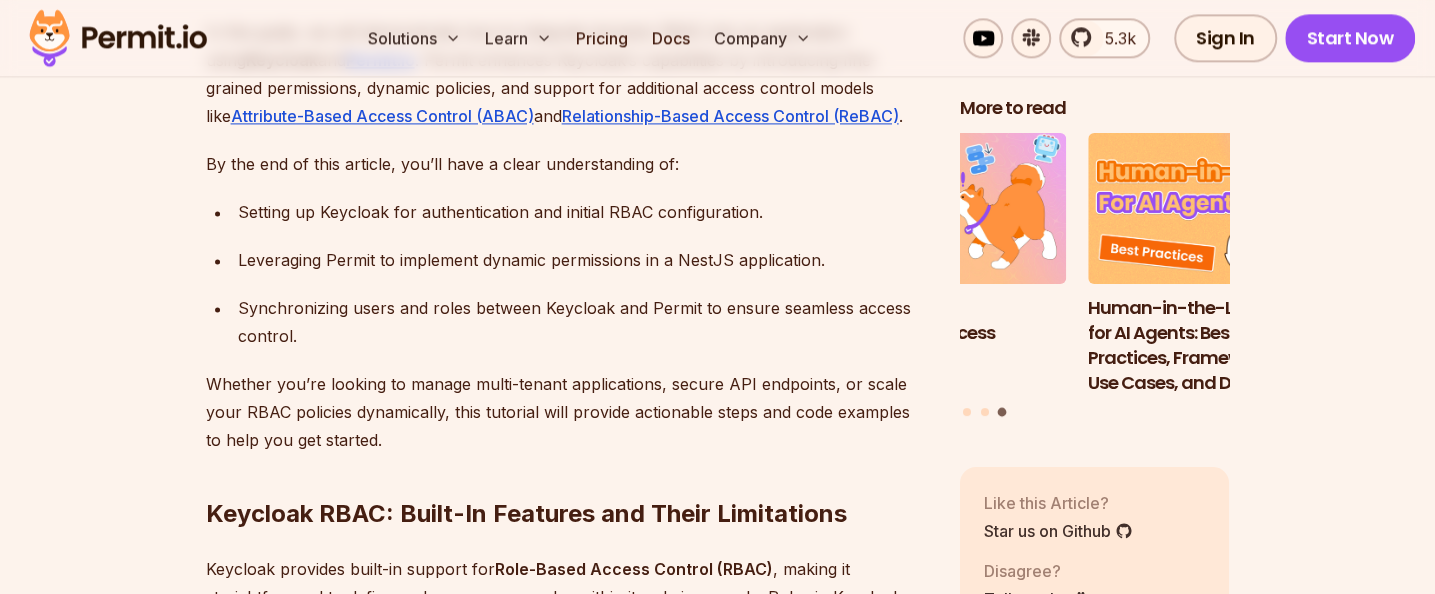 click on "Setting up Keycloak for authentication and initial RBAC configuration. Leveraging Permit to implement dynamic permissions in a NestJS application. Synchronizing users and roles between Keycloak and Permit to ensure seamless access control." at bounding box center [567, 274] 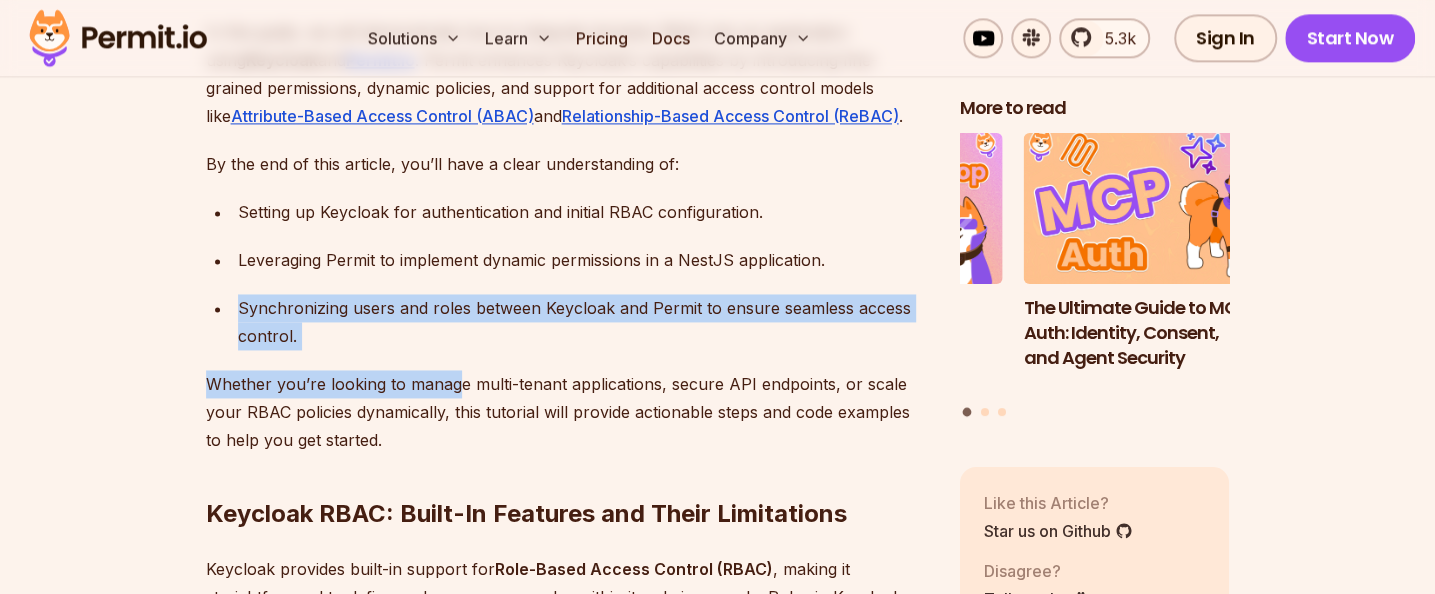 drag, startPoint x: 237, startPoint y: 297, endPoint x: 455, endPoint y: 354, distance: 225.32864 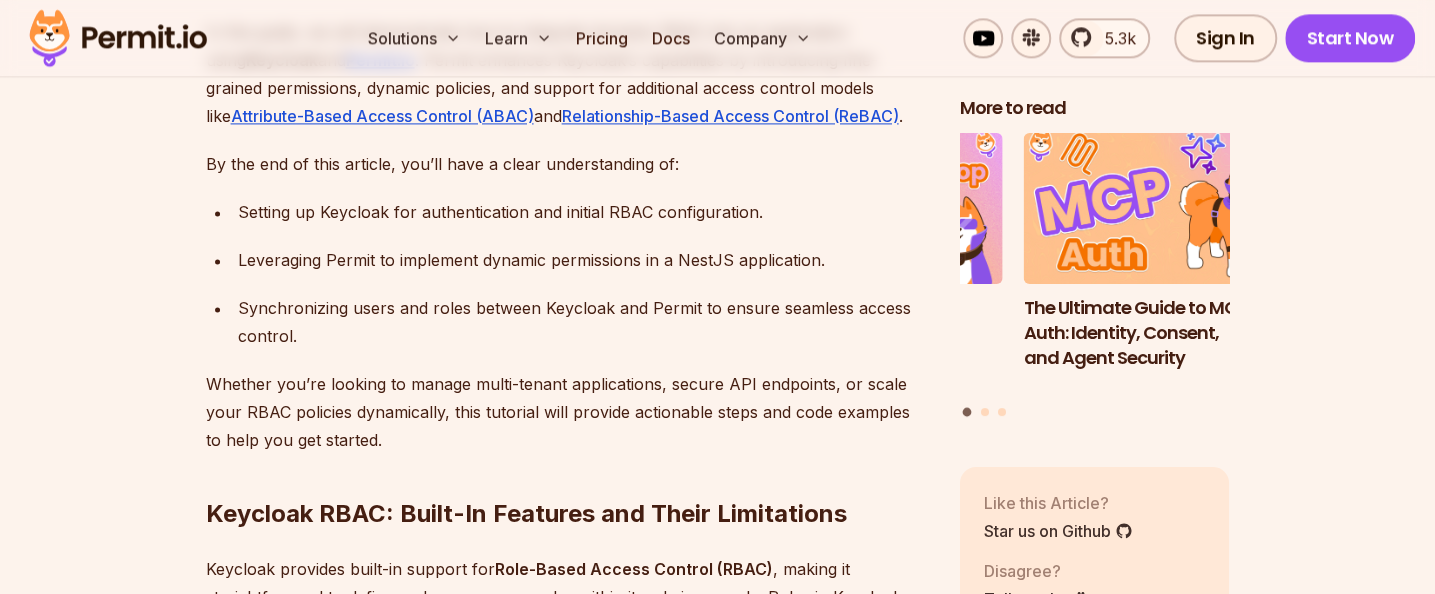 click on "Role-Based Access Control (RBAC)  is an essential framework for assigning permissions and ensuring users can only access resources aligned with their roles. Keycloak, an open-source Identity and Access Management (IAM) tool, simplifies user  authentication  and provides great support for implementing access control systems. Keycloak also has open protocol support and is based on standard protocols such as OpenID Connect and SAML 2.0. So it's a perfect choice for features like Identity Federation or Single Sign-On (SSO). However, while Keycloak includes basic role-based permissions, it lacks the ability to dynamically manage and scale RBAC configurations across complex applications. In this guide, we will demonstrate how to integrate dynamic RBAC into an application using  Keycloak  and  Permit.io . Permit enhances Keycloak’s capabilities by introducing fine-grained permissions, dynamic policies, and support for additional access control models like  Attribute-Based Access Control (ABAC)  and  . Realm Roles" at bounding box center (567, 14633) 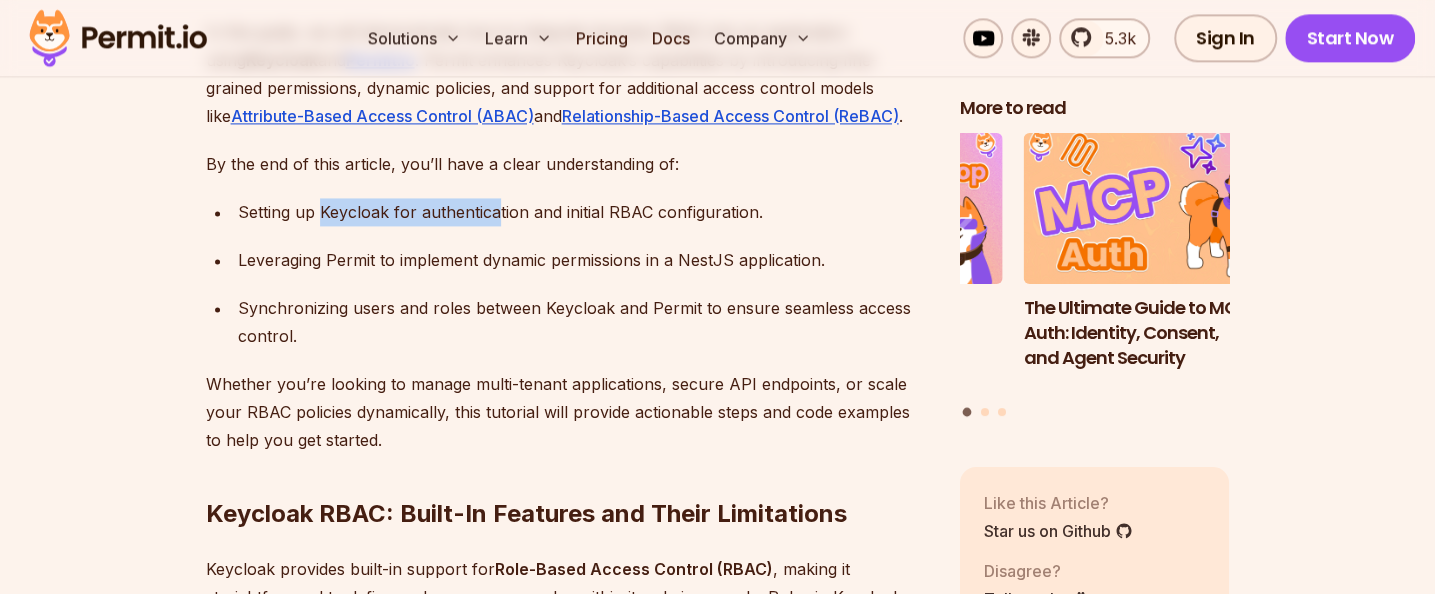 drag, startPoint x: 319, startPoint y: 207, endPoint x: 494, endPoint y: 216, distance: 175.23128 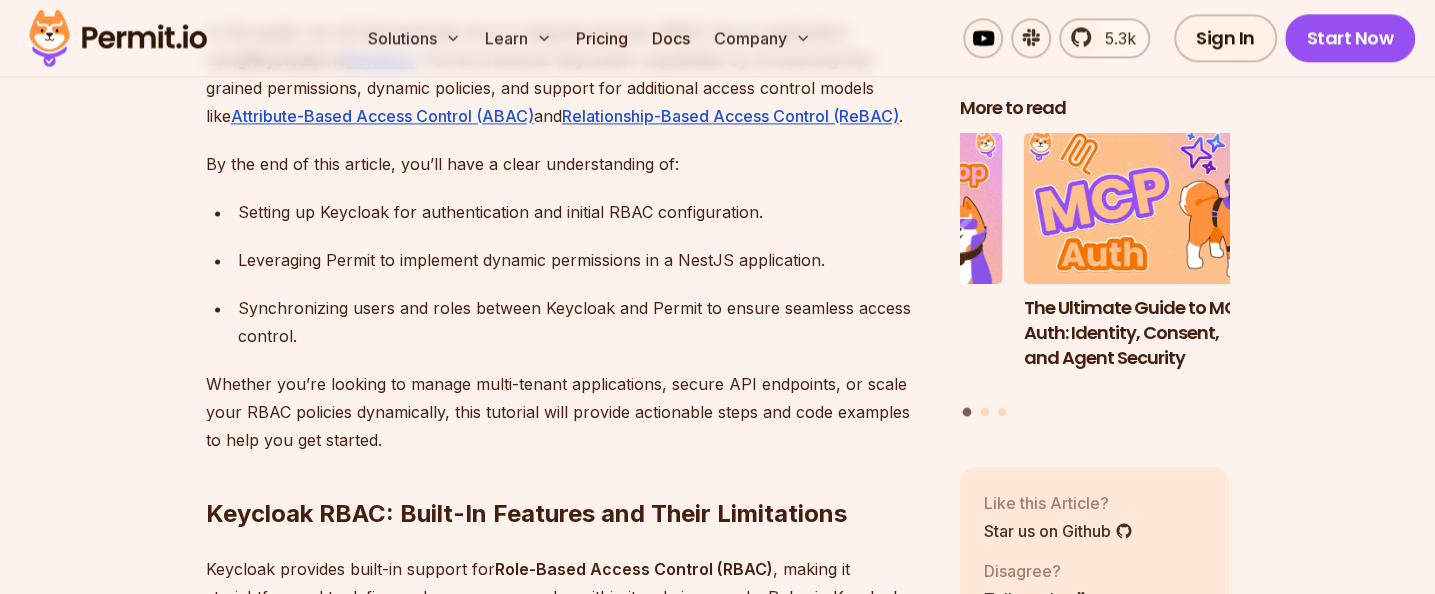 click on "Synchronizing users and roles between Keycloak and Permit to ensure seamless access control." at bounding box center (583, 322) 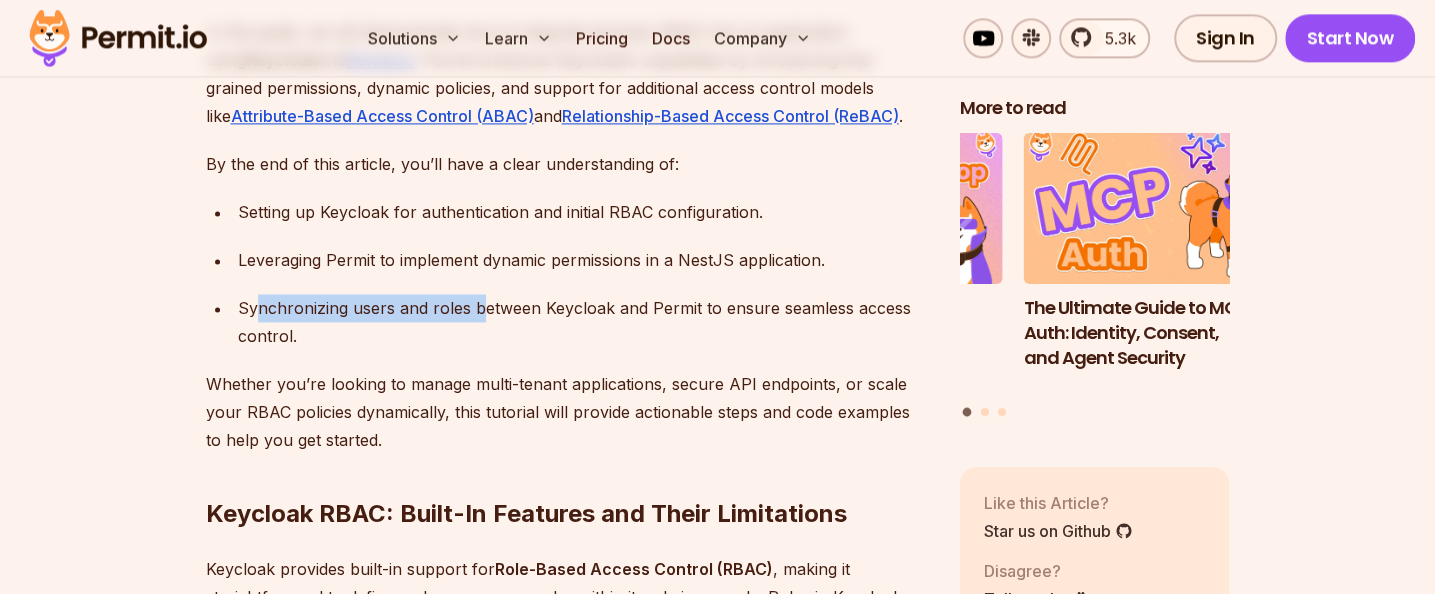 drag, startPoint x: 253, startPoint y: 304, endPoint x: 672, endPoint y: 377, distance: 425.31165 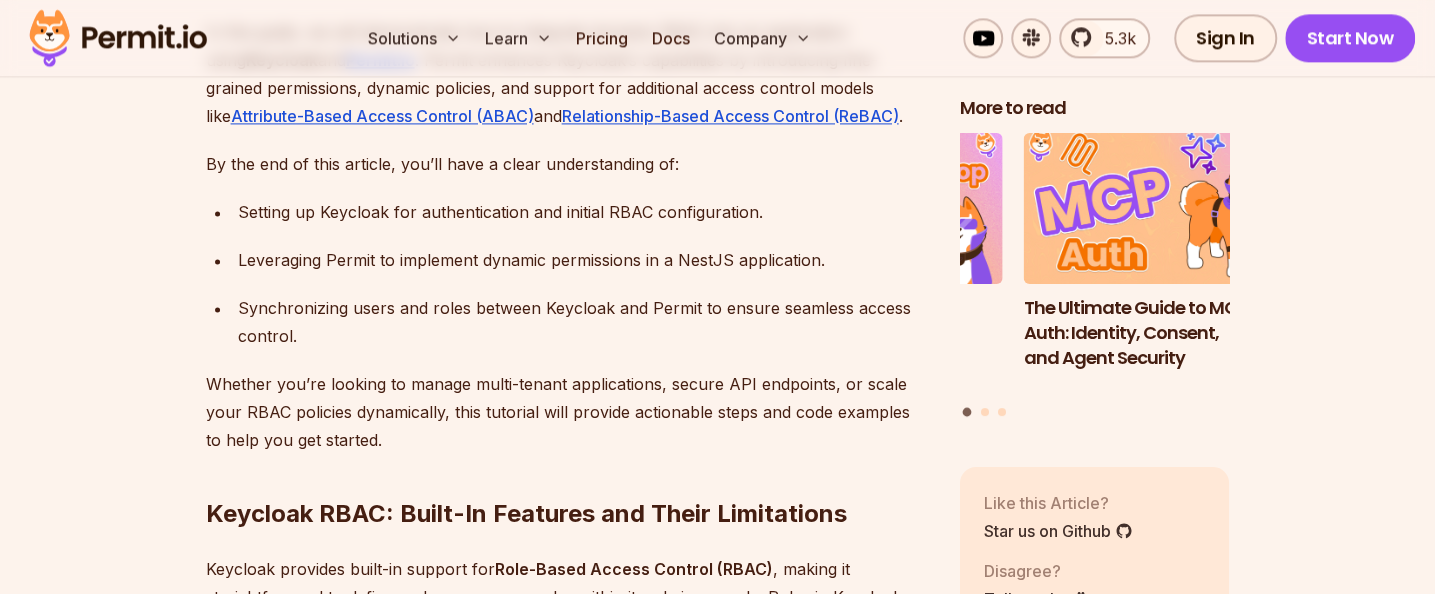 click on "Synchronizing users and roles between Keycloak and Permit to ensure seamless access control." at bounding box center (583, 322) 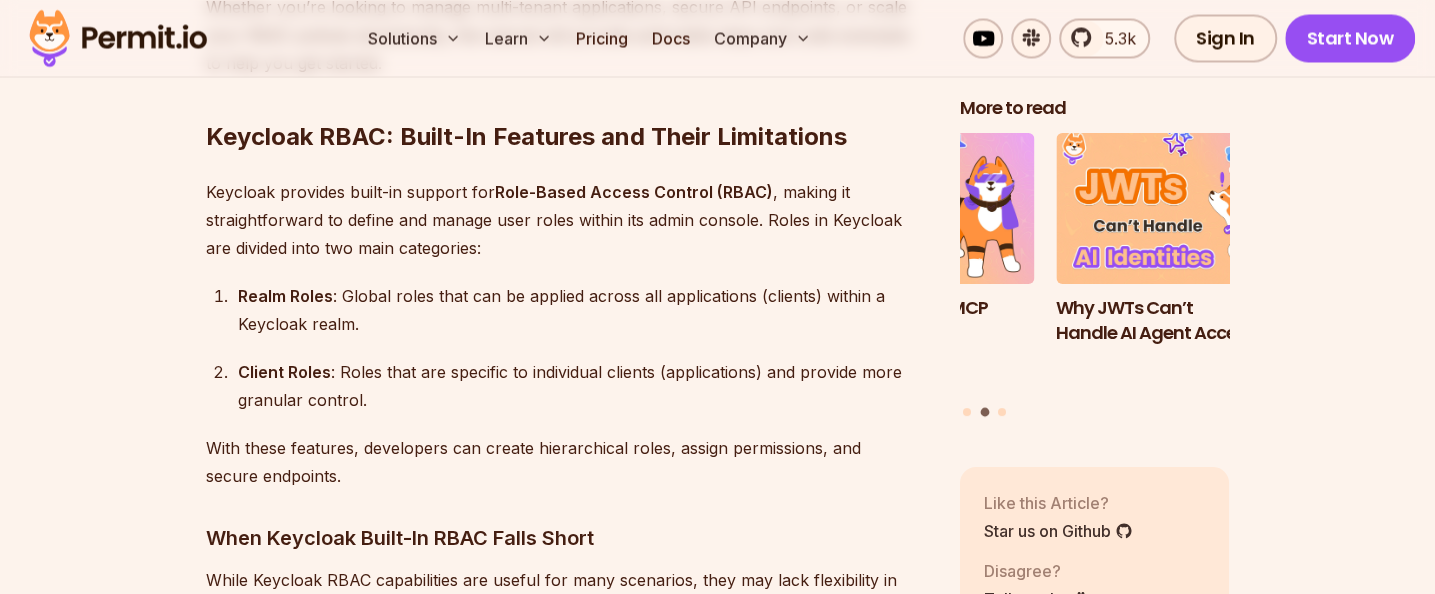 scroll, scrollTop: 2000, scrollLeft: 0, axis: vertical 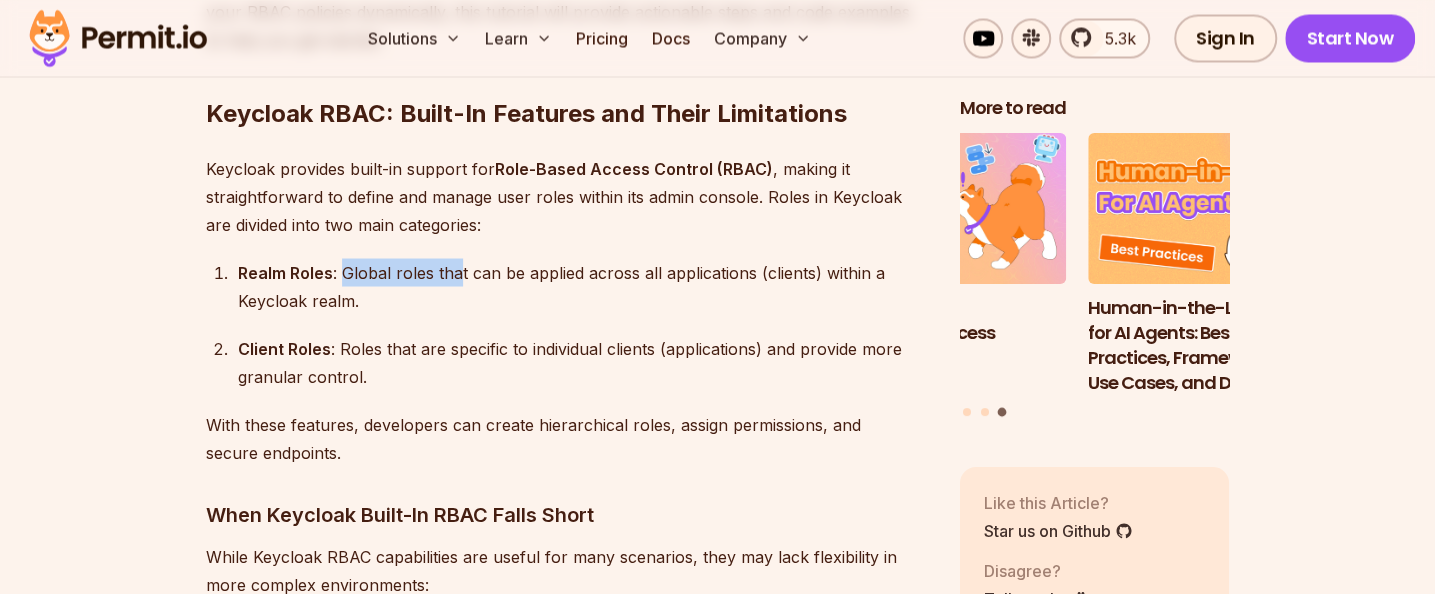 drag, startPoint x: 345, startPoint y: 265, endPoint x: 480, endPoint y: 306, distance: 141.08862 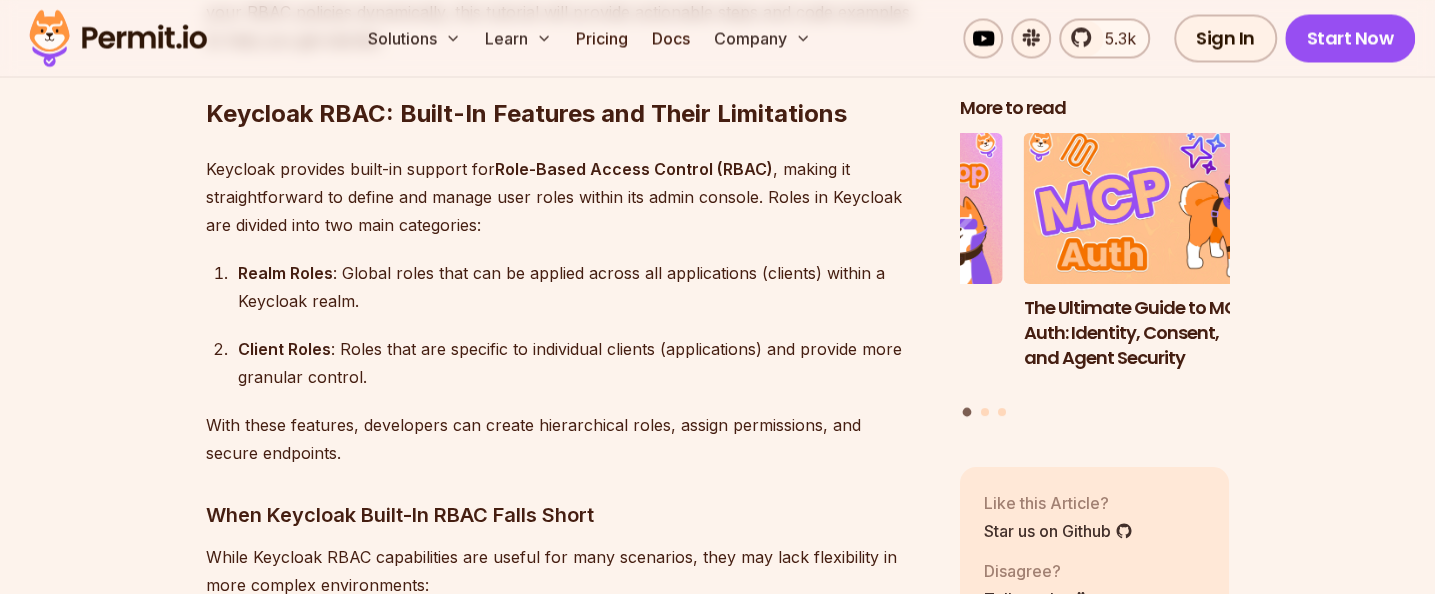 click on "Realm Roles : Global roles that can be applied across all applications (clients) within a Keycloak realm. Client Roles : Roles that are specific to individual clients (applications) and provide more granular control." at bounding box center [567, 324] 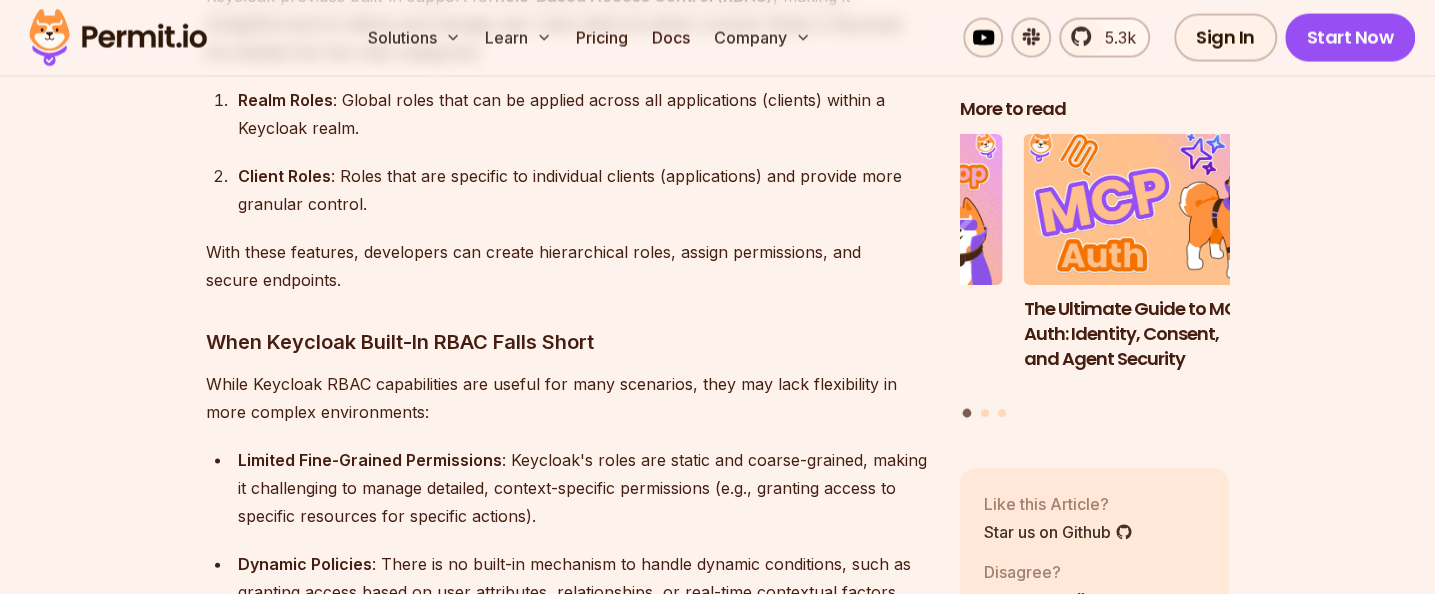 scroll, scrollTop: 2200, scrollLeft: 0, axis: vertical 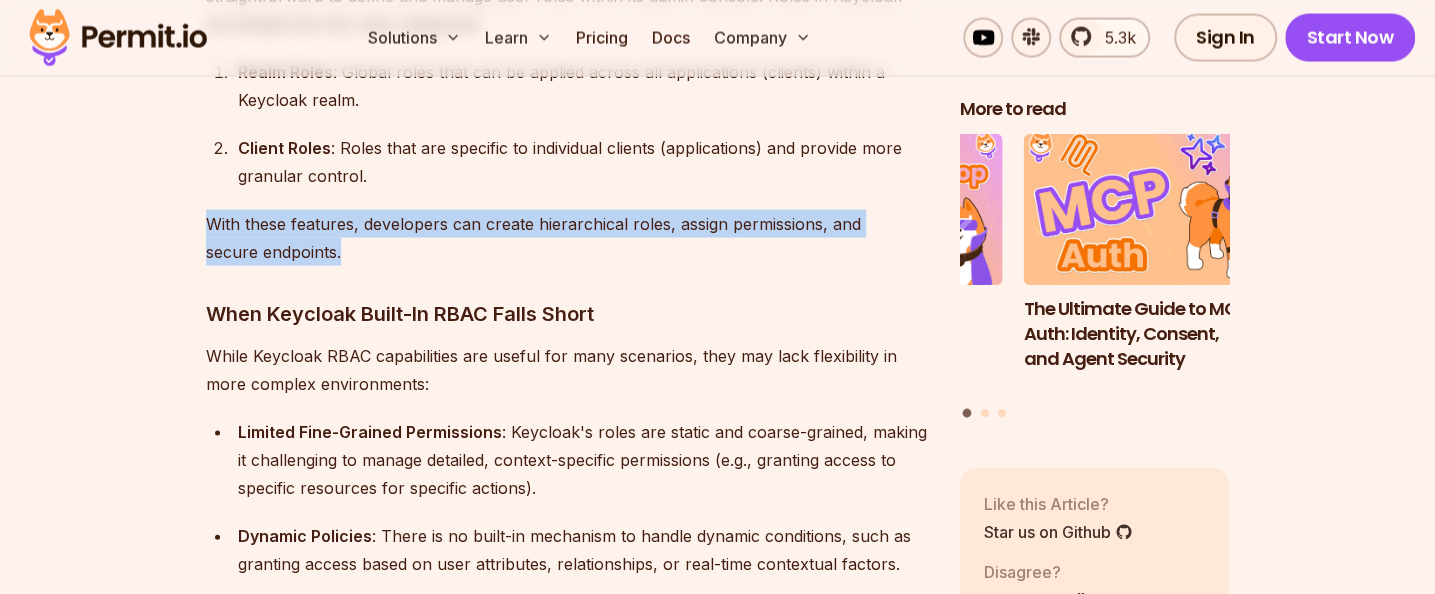drag, startPoint x: 204, startPoint y: 226, endPoint x: 364, endPoint y: 239, distance: 160.52725 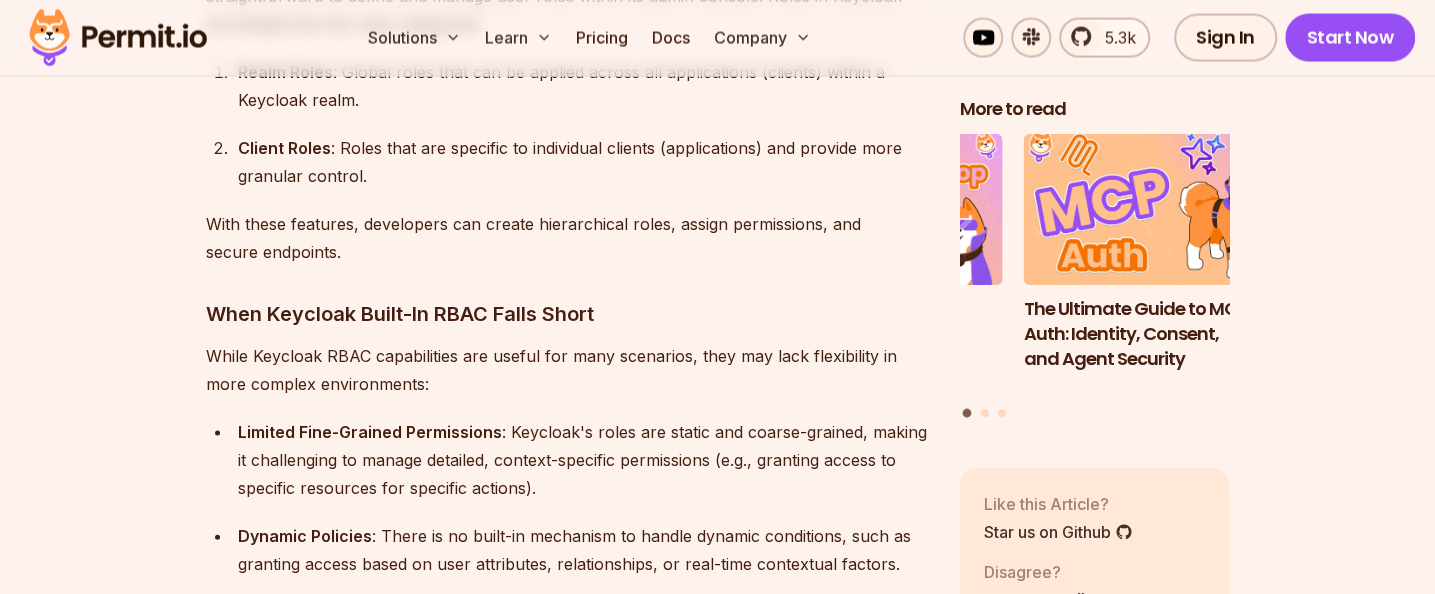 click on "Role-Based Access Control (RBAC)  is an essential framework for assigning permissions and ensuring users can only access resources aligned with their roles. Keycloak, an open-source Identity and Access Management (IAM) tool, simplifies user  authentication  and provides great support for implementing access control systems. Keycloak also has open protocol support and is based on standard protocols such as OpenID Connect and SAML 2.0. So it's a perfect choice for features like Identity Federation or Single Sign-On (SSO). However, while Keycloak includes basic role-based permissions, it lacks the ability to dynamically manage and scale RBAC configurations across complex applications. In this guide, we will demonstrate how to integrate dynamic RBAC into an application using  Keycloak  and  Permit.io . Permit enhances Keycloak’s capabilities by introducing fine-grained permissions, dynamic policies, and support for additional access control models like  Attribute-Based Access Control (ABAC)  and  . Realm Roles" at bounding box center [567, 14033] 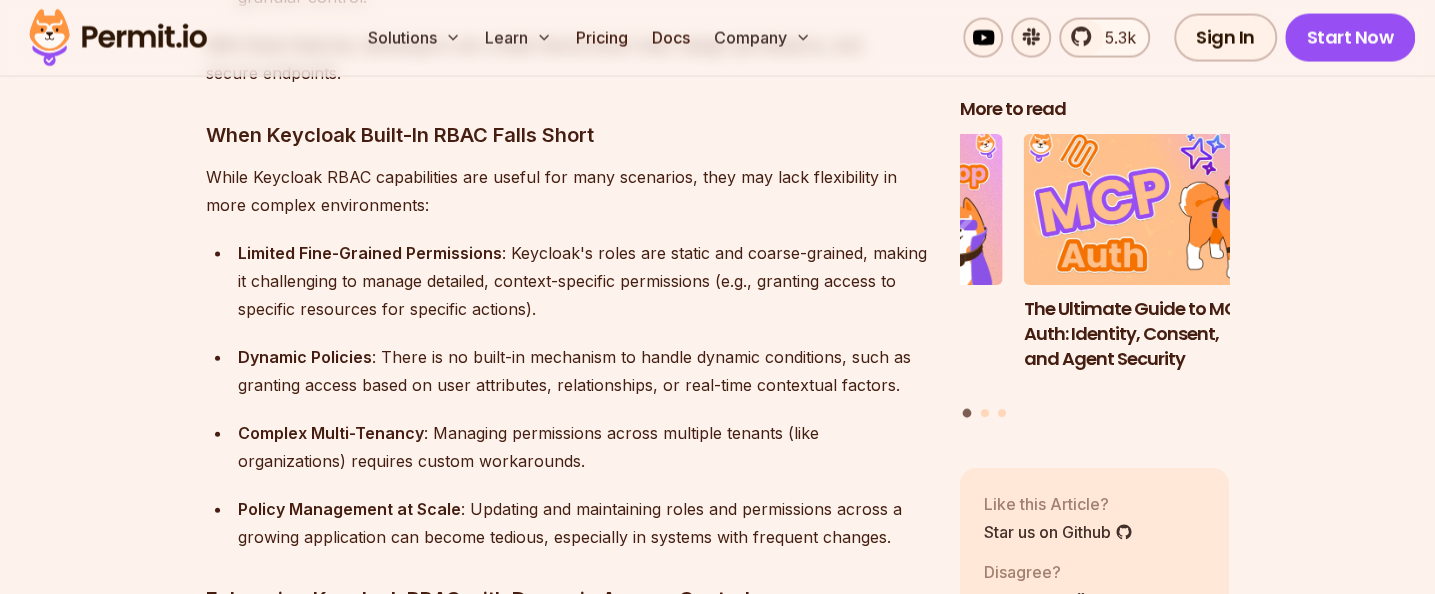 scroll, scrollTop: 2400, scrollLeft: 0, axis: vertical 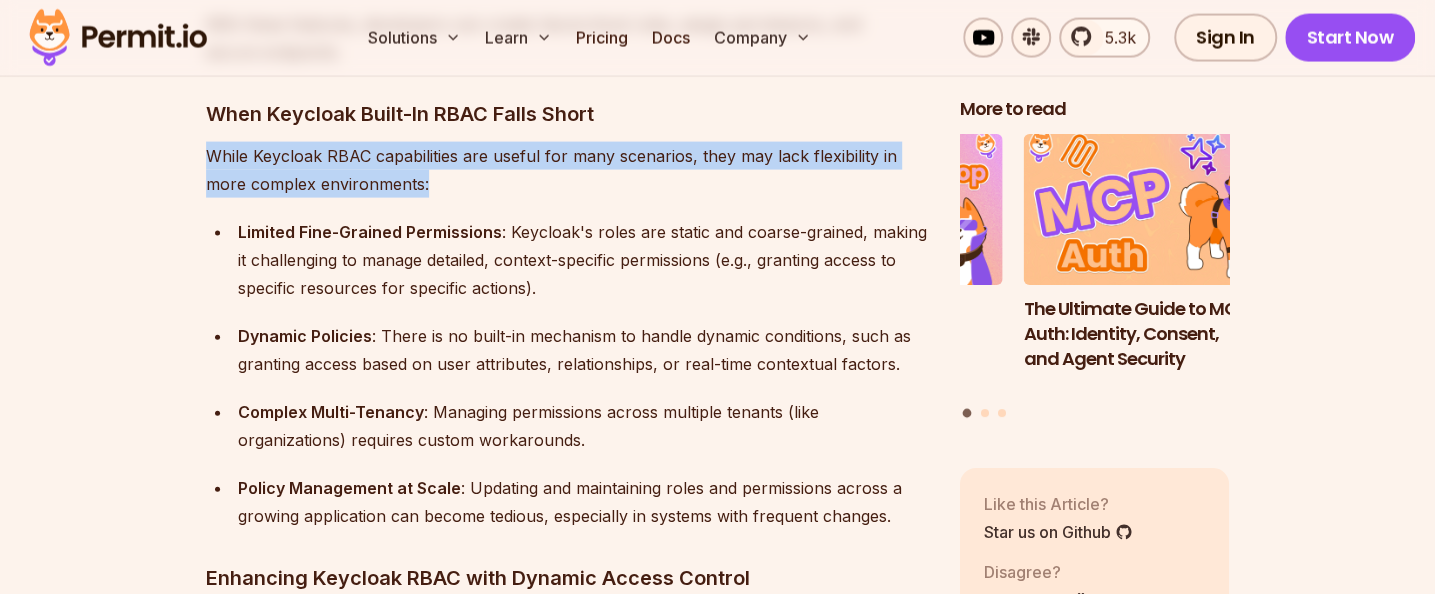 drag, startPoint x: 211, startPoint y: 155, endPoint x: 480, endPoint y: 180, distance: 270.1592 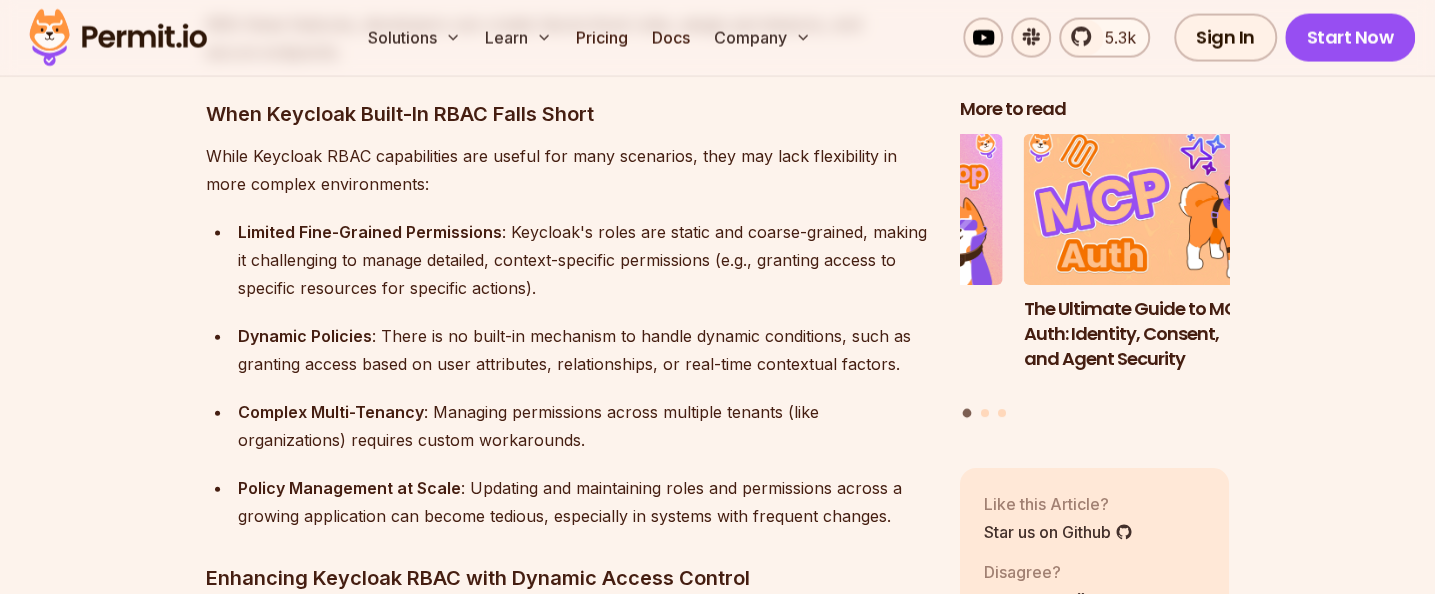 click on "Limited Fine-Grained Permissions : Keycloak's roles are static and coarse-grained, making it challenging to manage detailed, context-specific permissions (e.g., granting access to specific resources for specific actions). Dynamic Policies : There is no built-in mechanism to handle dynamic conditions, such as granting access based on user attributes, relationships, or real-time contextual factors. Complex Multi-Tenancy : Managing permissions across multiple tenants (like organizations) requires custom workarounds. Policy Management at Scale : Updating and maintaining roles and permissions across a growing application can become tedious, especially in systems with frequent changes." at bounding box center [567, 374] 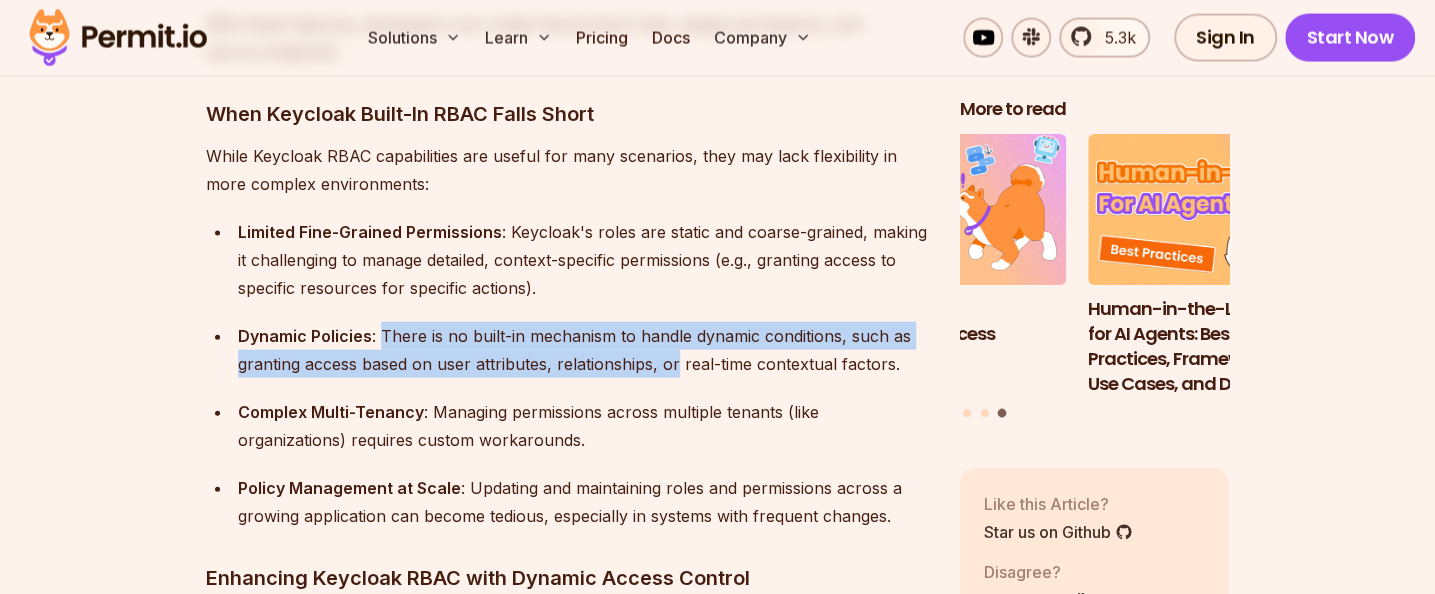 drag, startPoint x: 380, startPoint y: 338, endPoint x: 673, endPoint y: 350, distance: 293.24564 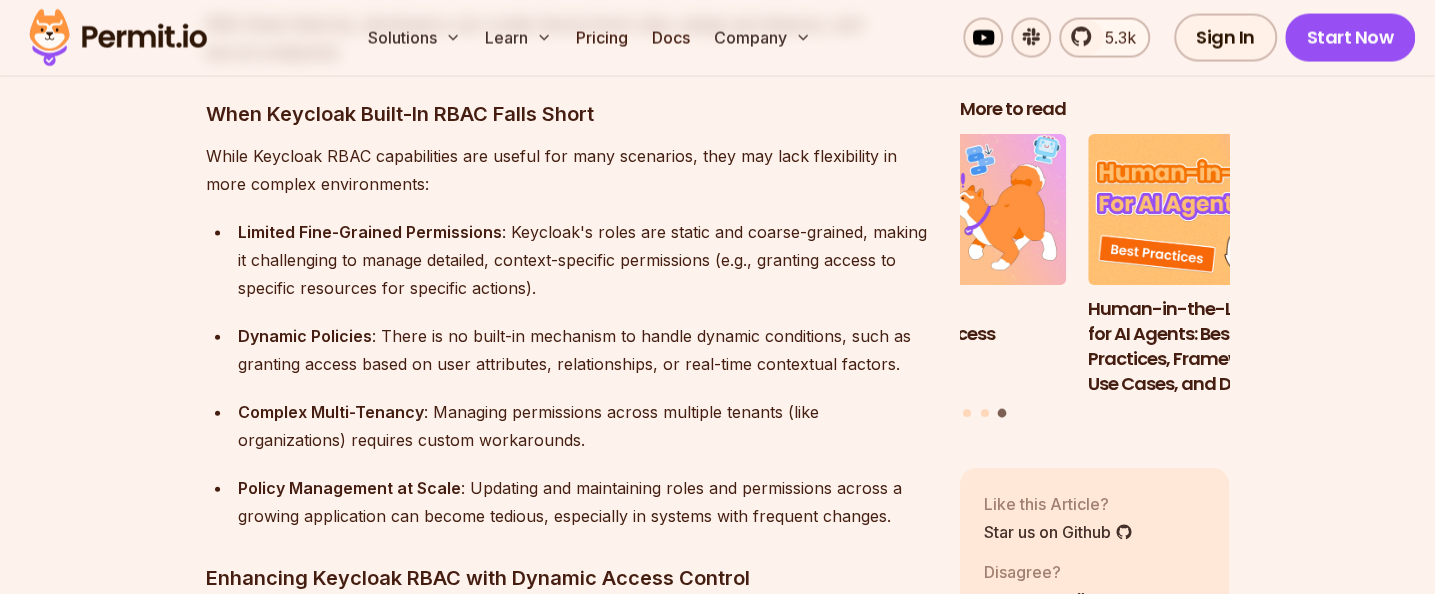 click on "Limited Fine-Grained Permissions : Keycloak's roles are static and coarse-grained, making it challenging to manage detailed, context-specific permissions (e.g., granting access to specific resources for specific actions). Dynamic Policies : There is no built-in mechanism to handle dynamic conditions, such as granting access based on user attributes, relationships, or real-time contextual factors. Complex Multi-Tenancy : Managing permissions across multiple tenants (like organizations) requires custom workarounds. Policy Management at Scale : Updating and maintaining roles and permissions across a growing application can become tedious, especially in systems with frequent changes." at bounding box center (567, 374) 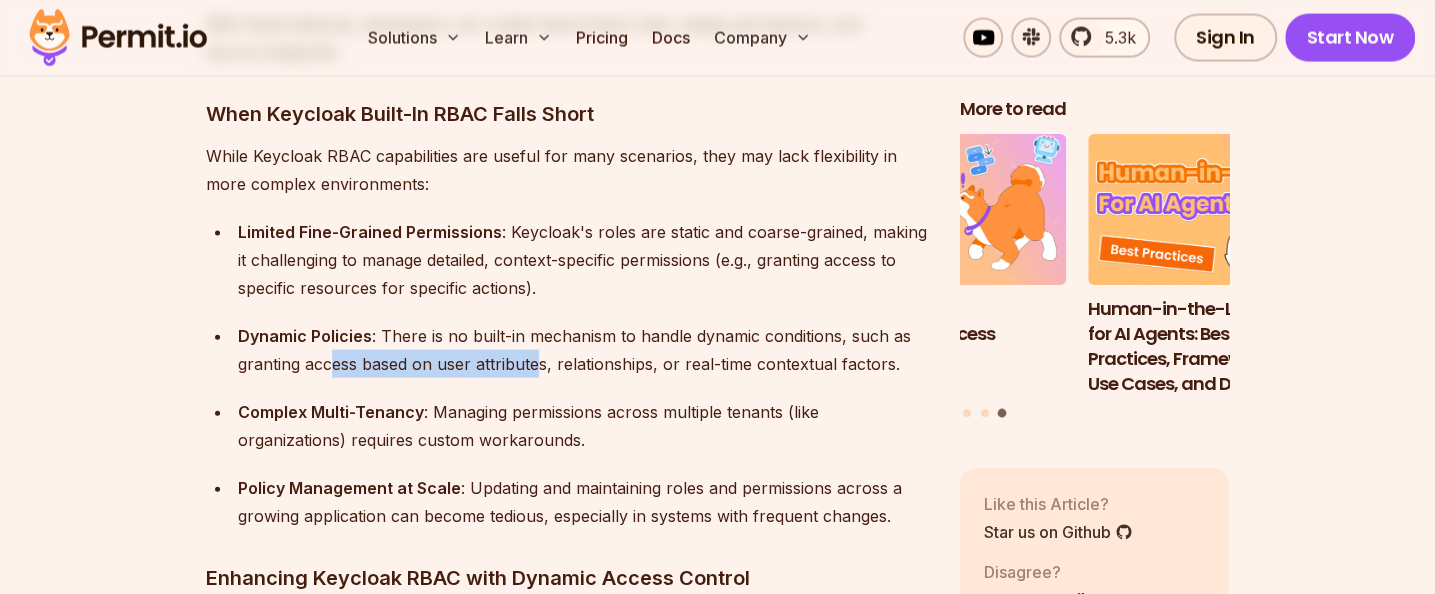 drag, startPoint x: 327, startPoint y: 370, endPoint x: 540, endPoint y: 369, distance: 213.00235 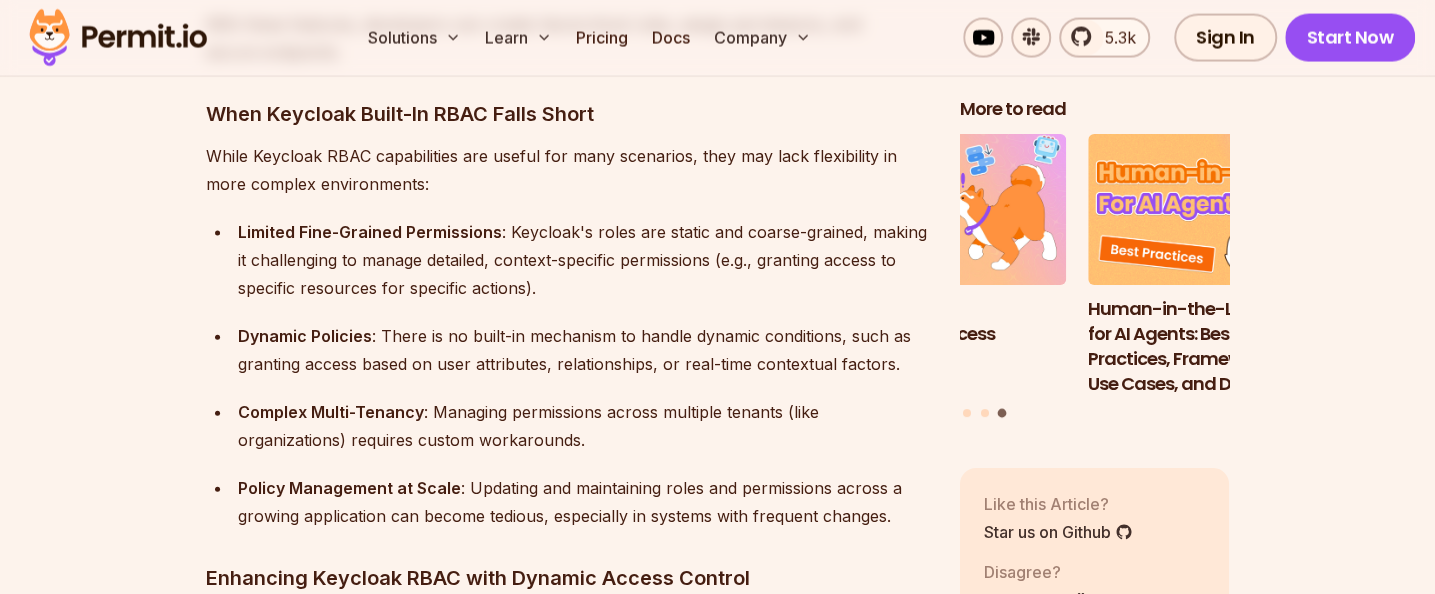 click on "Limited Fine-Grained Permissions : Keycloak's roles are static and coarse-grained, making it challenging to manage detailed, context-specific permissions (e.g., granting access to specific resources for specific actions). Dynamic Policies : There is no built-in mechanism to handle dynamic conditions, such as granting access based on user attributes, relationships, or real-time contextual factors. Complex Multi-Tenancy : Managing permissions across multiple tenants (like organizations) requires custom workarounds. Policy Management at Scale : Updating and maintaining roles and permissions across a growing application can become tedious, especially in systems with frequent changes." at bounding box center [567, 374] 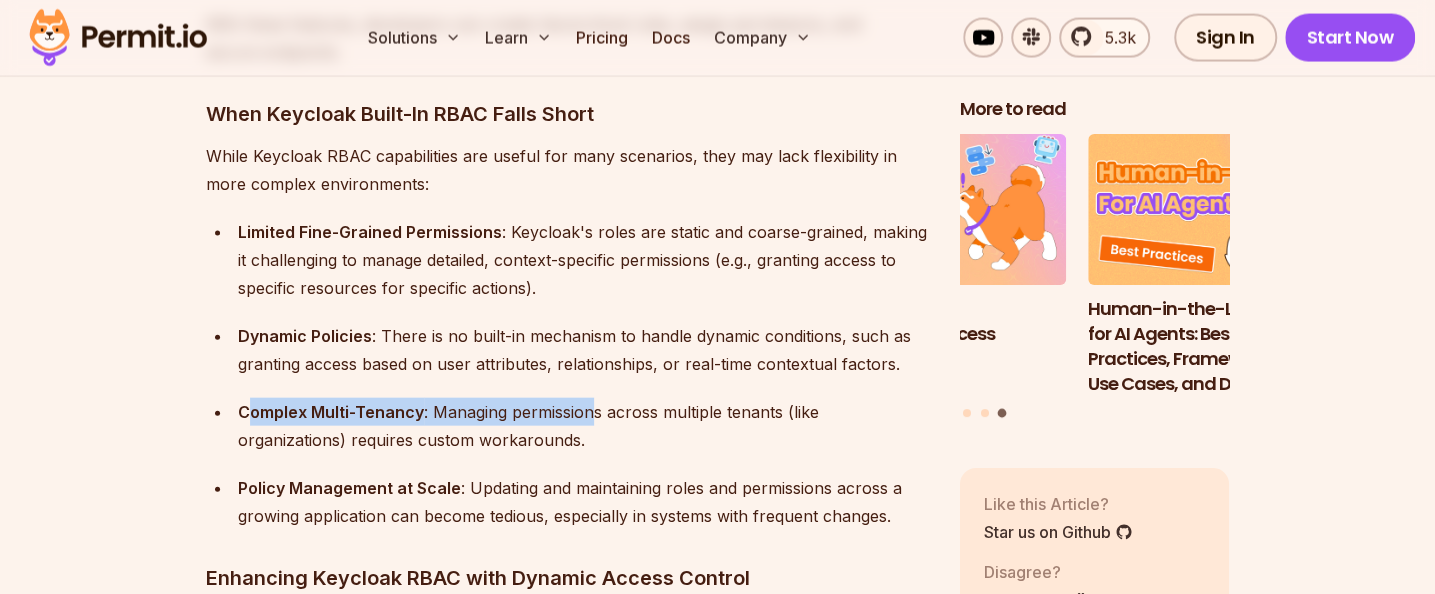 drag, startPoint x: 249, startPoint y: 413, endPoint x: 608, endPoint y: 440, distance: 360.0139 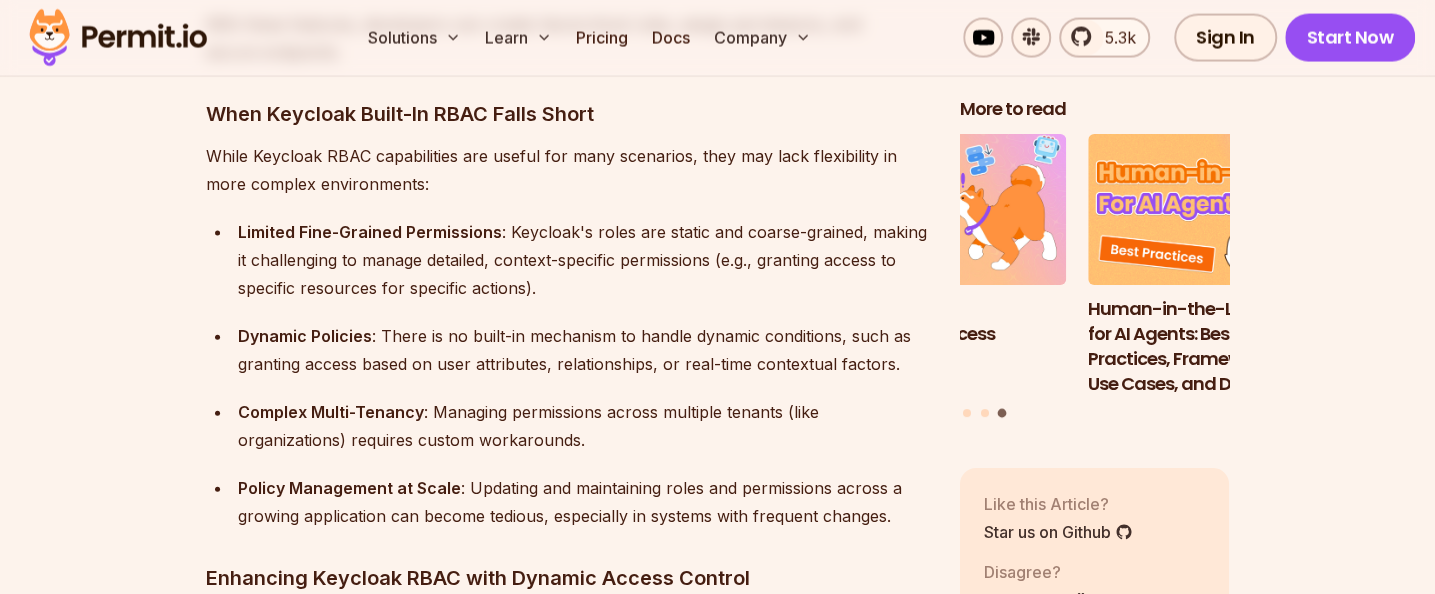 click on "Limited Fine-Grained Permissions : Keycloak's roles are static and coarse-grained, making it challenging to manage detailed, context-specific permissions (e.g., granting access to specific resources for specific actions). Dynamic Policies : There is no built-in mechanism to handle dynamic conditions, such as granting access based on user attributes, relationships, or real-time contextual factors. Complex Multi-Tenancy : Managing permissions across multiple tenants (like organizations) requires custom workarounds. Policy Management at Scale : Updating and maintaining roles and permissions across a growing application can become tedious, especially in systems with frequent changes." at bounding box center [567, 374] 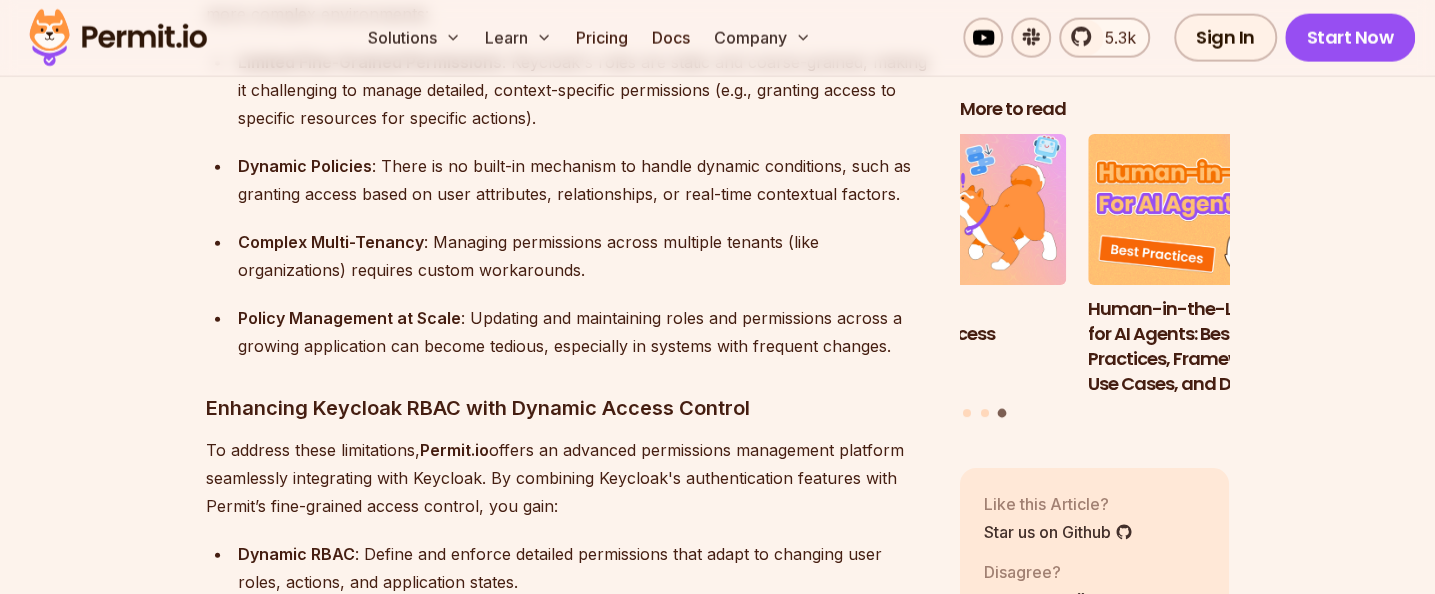 scroll, scrollTop: 2600, scrollLeft: 0, axis: vertical 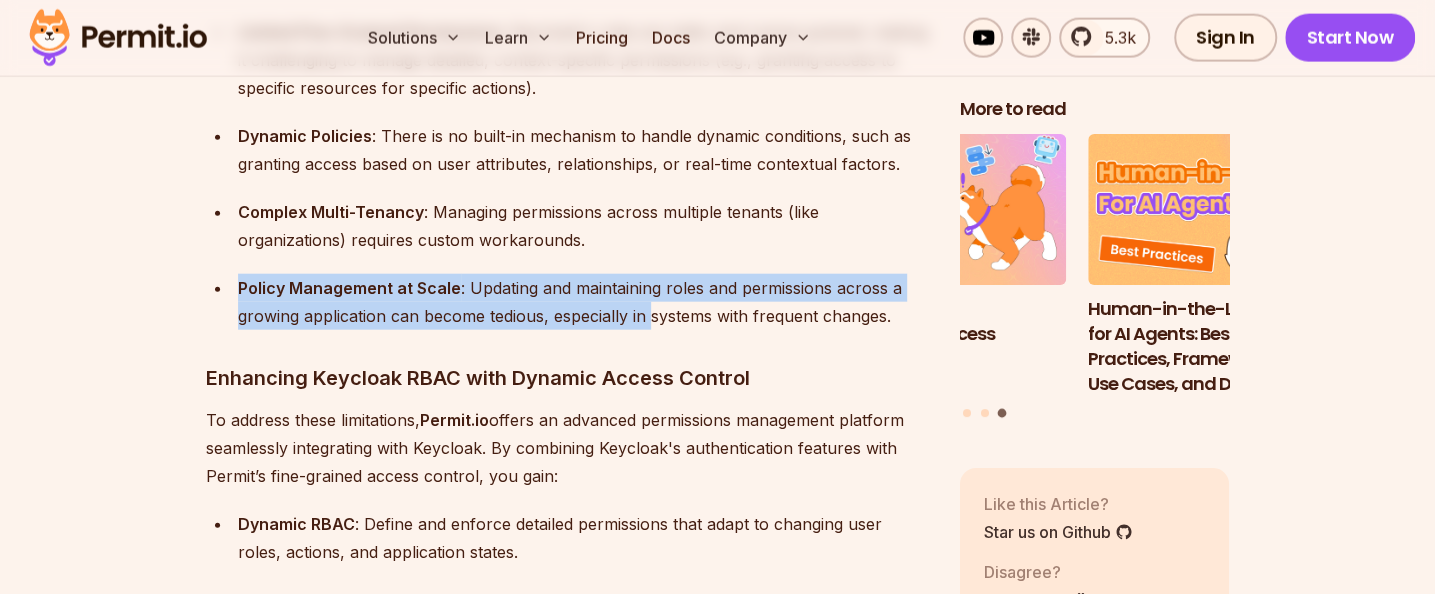drag, startPoint x: 237, startPoint y: 286, endPoint x: 649, endPoint y: 315, distance: 413.01938 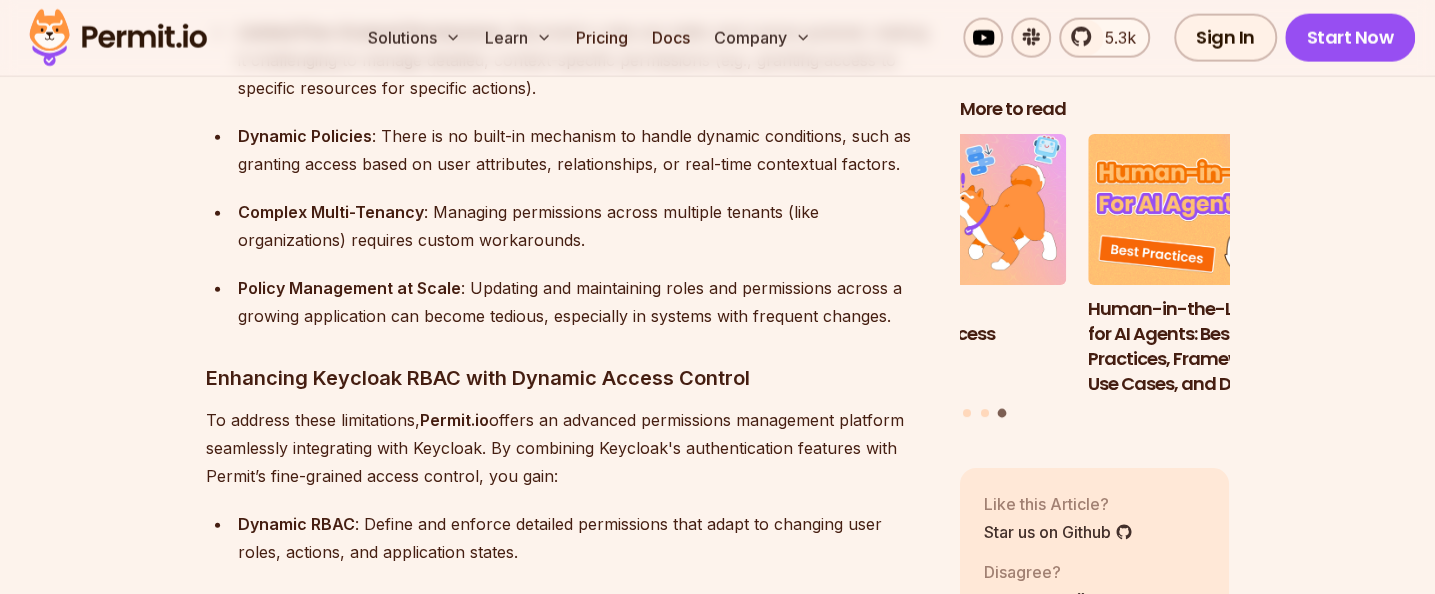 click on "To address these limitations,  Permit.io  offers an advanced permissions management platform seamlessly integrating with Keycloak. By combining Keycloak's authentication features with Permit’s fine-grained access control, you gain:" at bounding box center [567, 448] 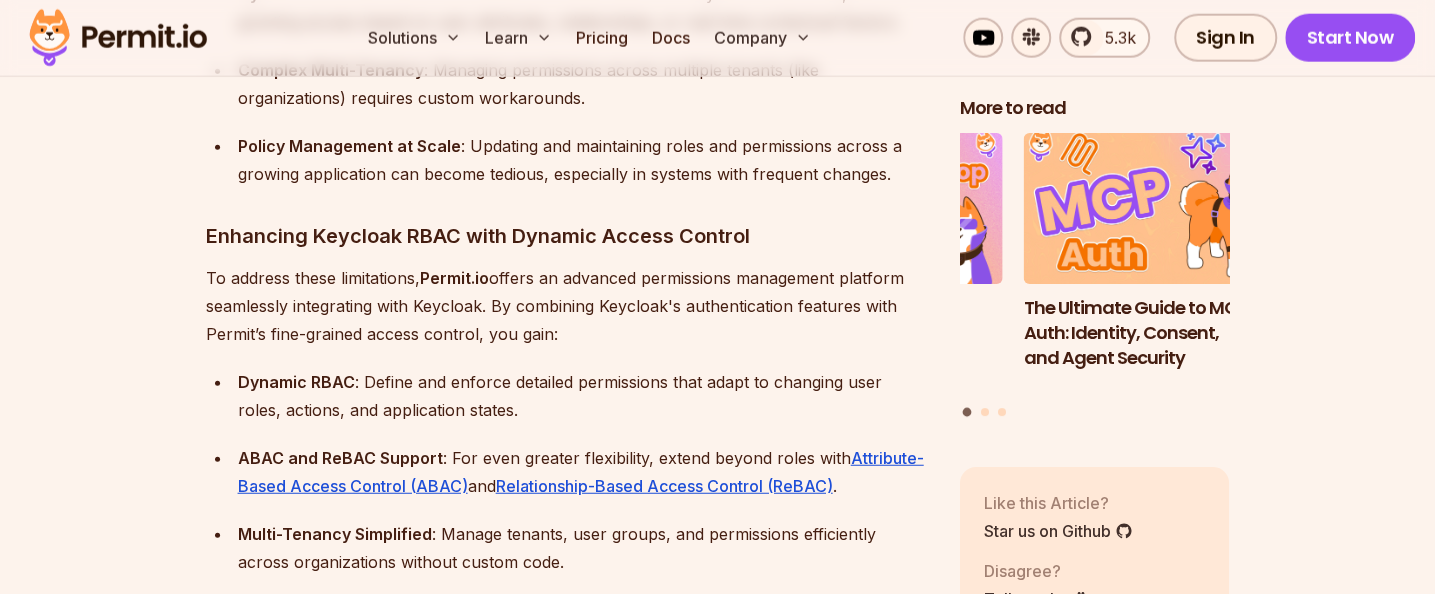 scroll, scrollTop: 2800, scrollLeft: 0, axis: vertical 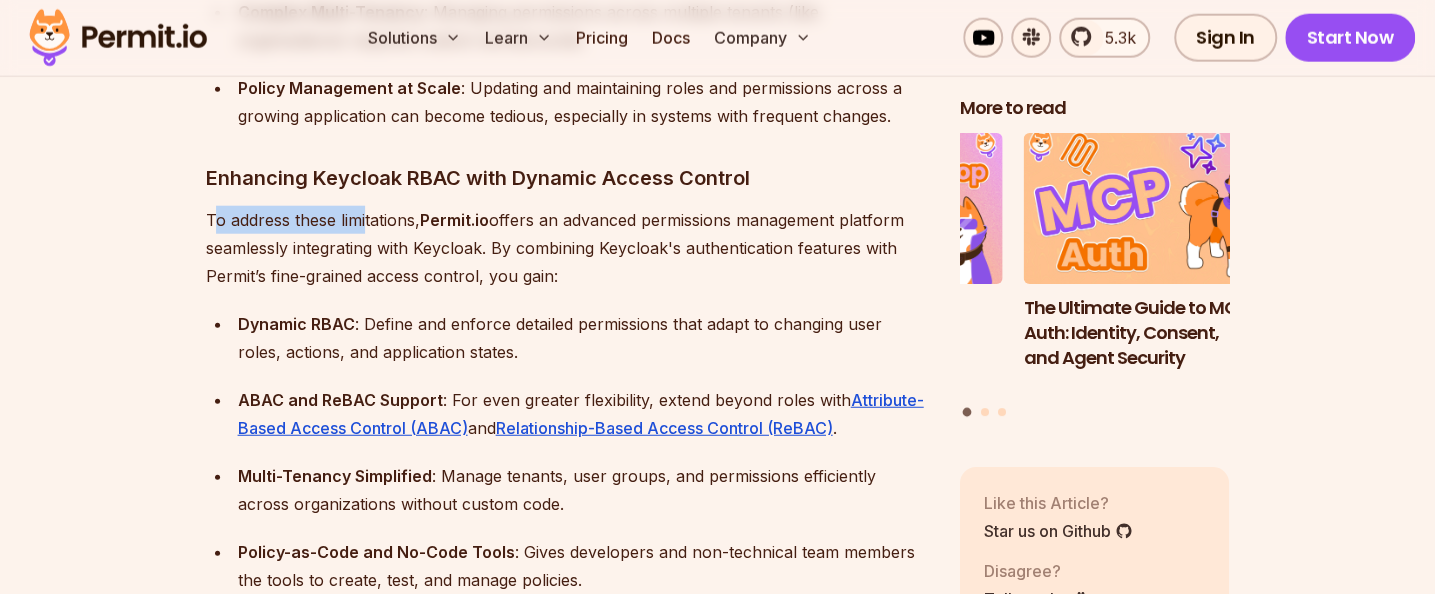 drag, startPoint x: 214, startPoint y: 219, endPoint x: 365, endPoint y: 220, distance: 151.00331 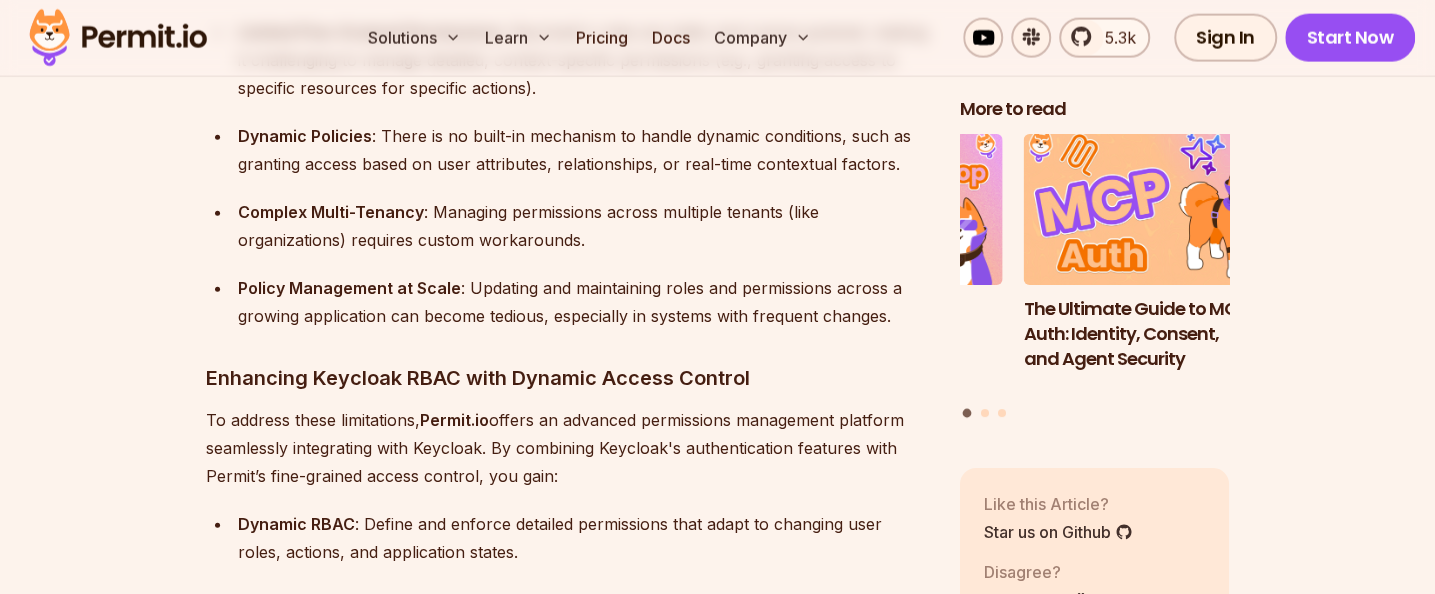 click on "To address these limitations,  Permit.io  offers an advanced permissions management platform seamlessly integrating with Keycloak. By combining Keycloak's authentication features with Permit’s fine-grained access control, you gain:" at bounding box center (567, 448) 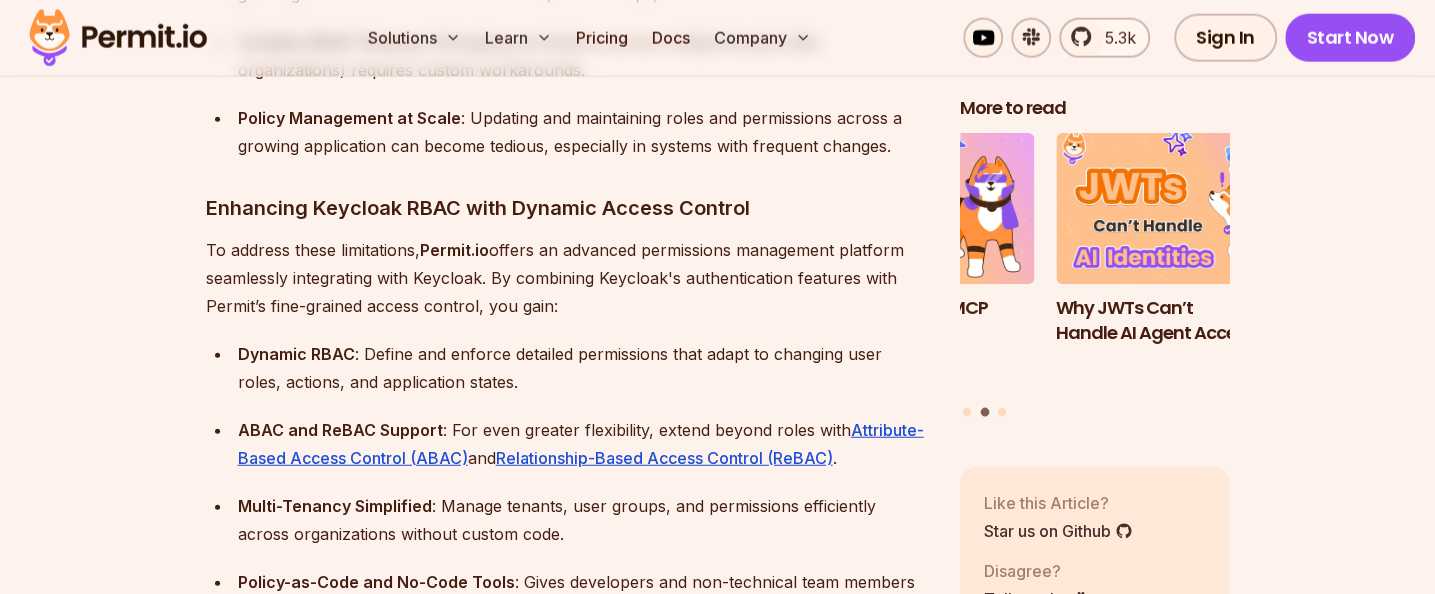 scroll, scrollTop: 2800, scrollLeft: 0, axis: vertical 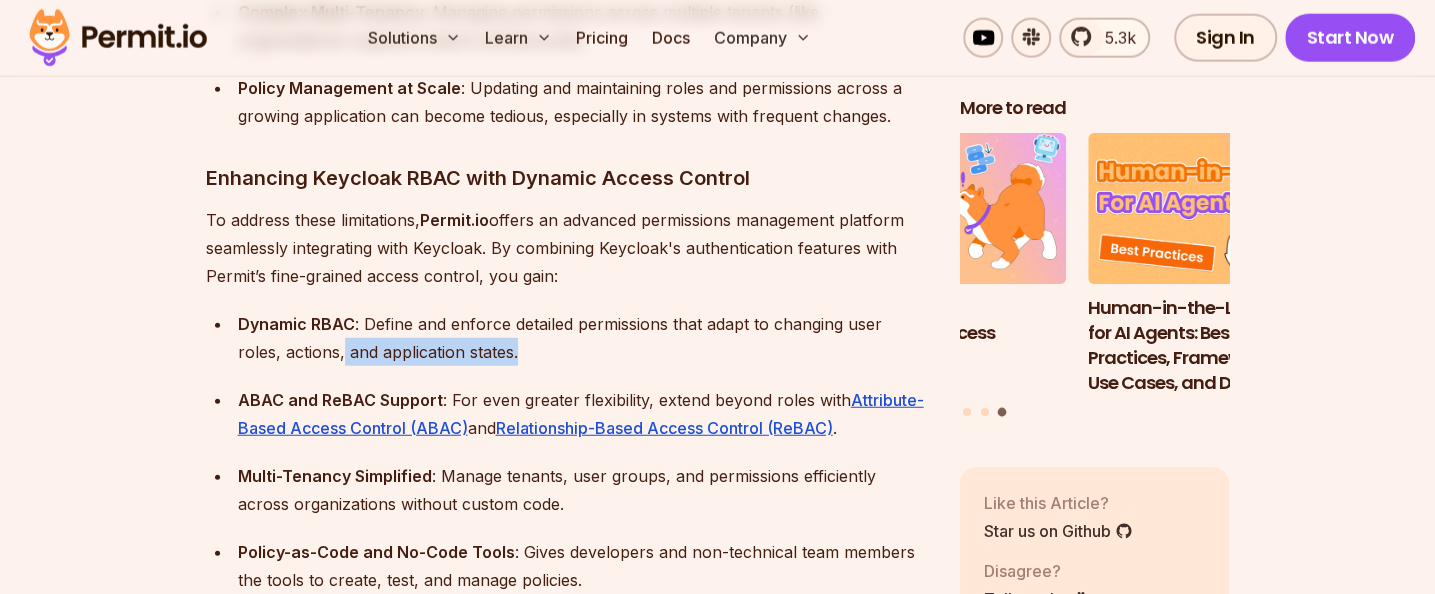 drag, startPoint x: 295, startPoint y: 349, endPoint x: 476, endPoint y: 349, distance: 181 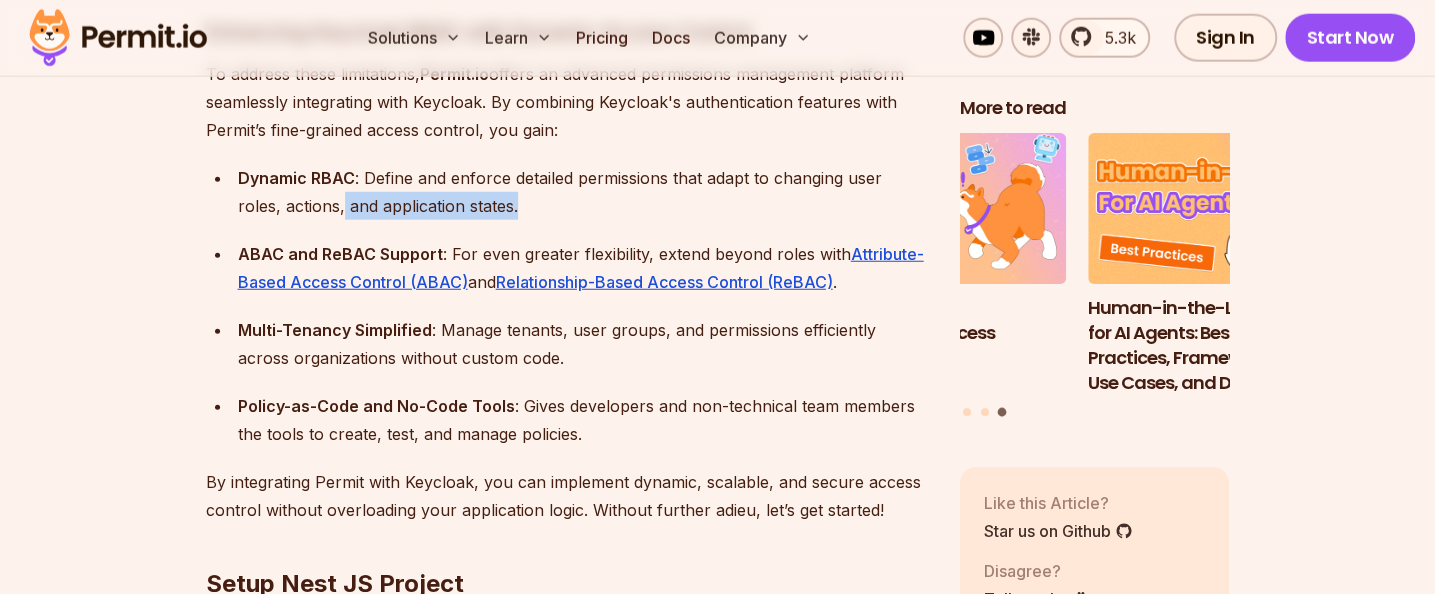 scroll, scrollTop: 3000, scrollLeft: 0, axis: vertical 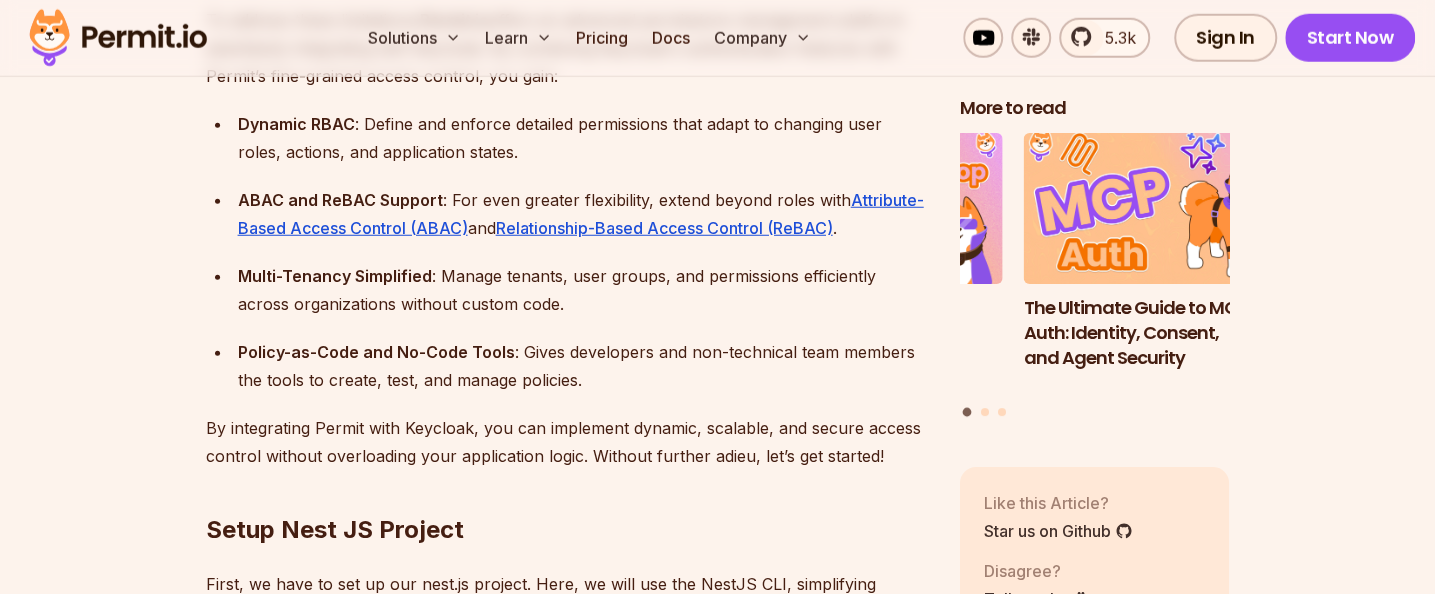 click on "Policy-as-Code and No-Code Tools : Gives developers and non-technical team members the tools to create, test, and manage policies." at bounding box center (583, 366) 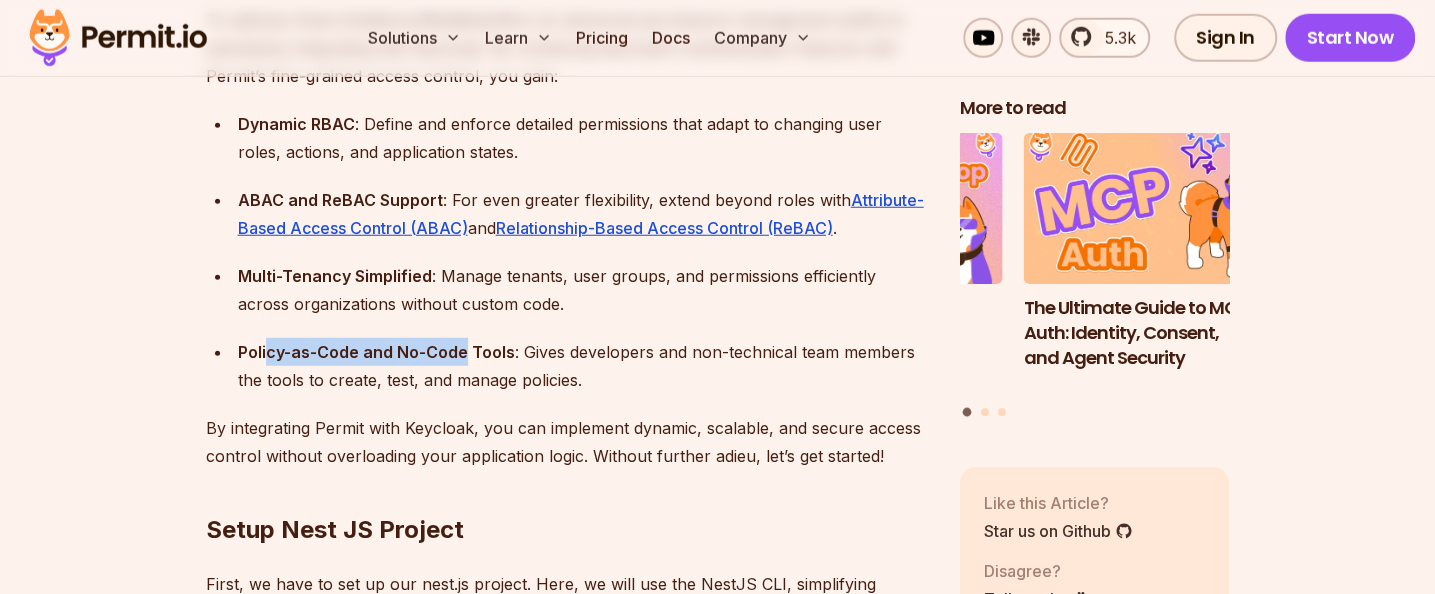drag, startPoint x: 263, startPoint y: 357, endPoint x: 464, endPoint y: 408, distance: 207.36923 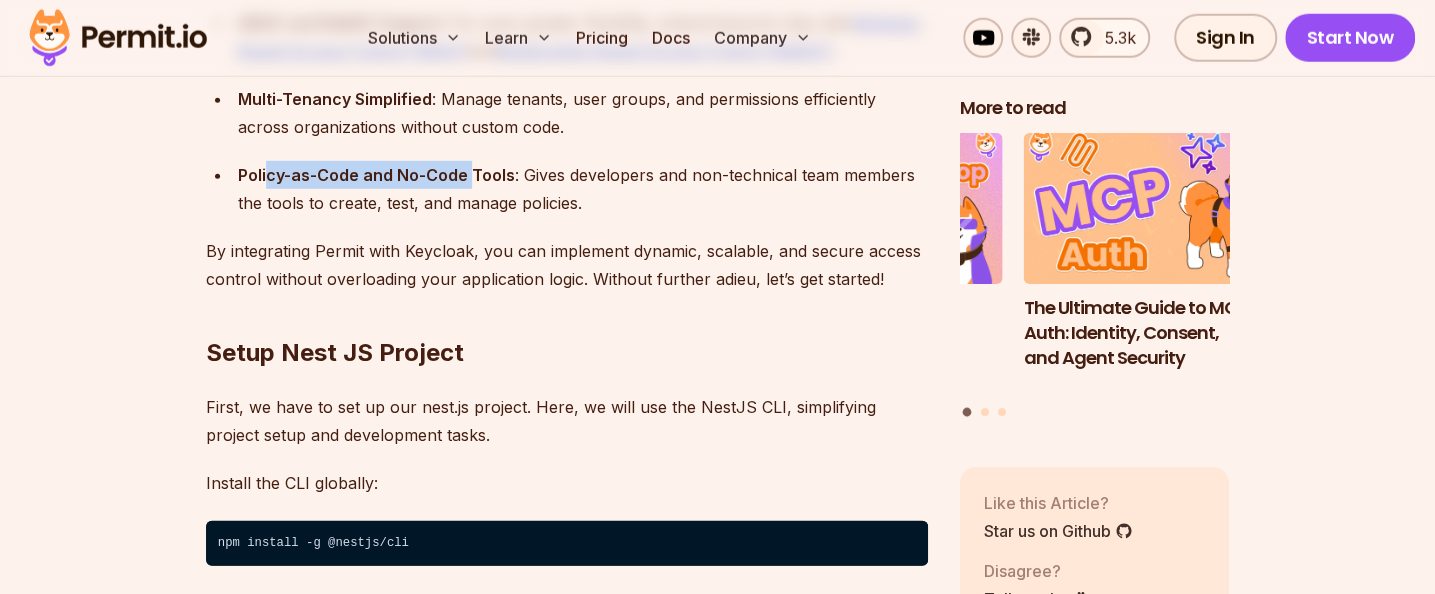 scroll, scrollTop: 3200, scrollLeft: 0, axis: vertical 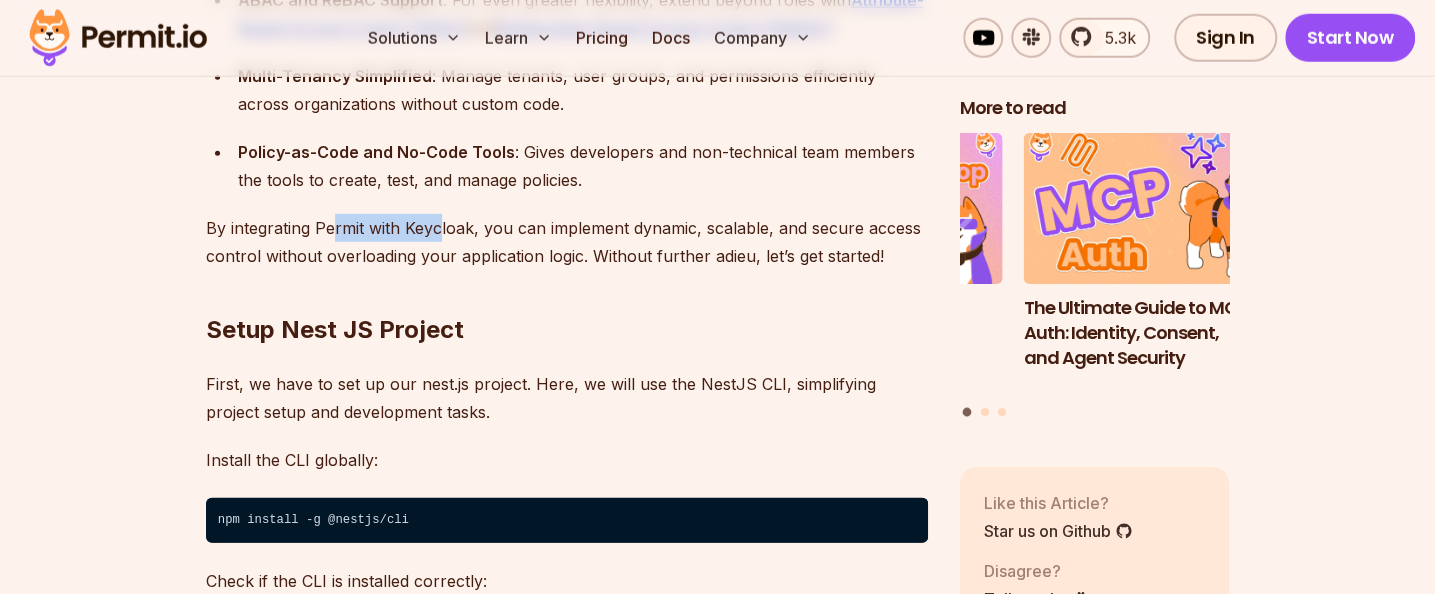 drag, startPoint x: 336, startPoint y: 229, endPoint x: 438, endPoint y: 229, distance: 102 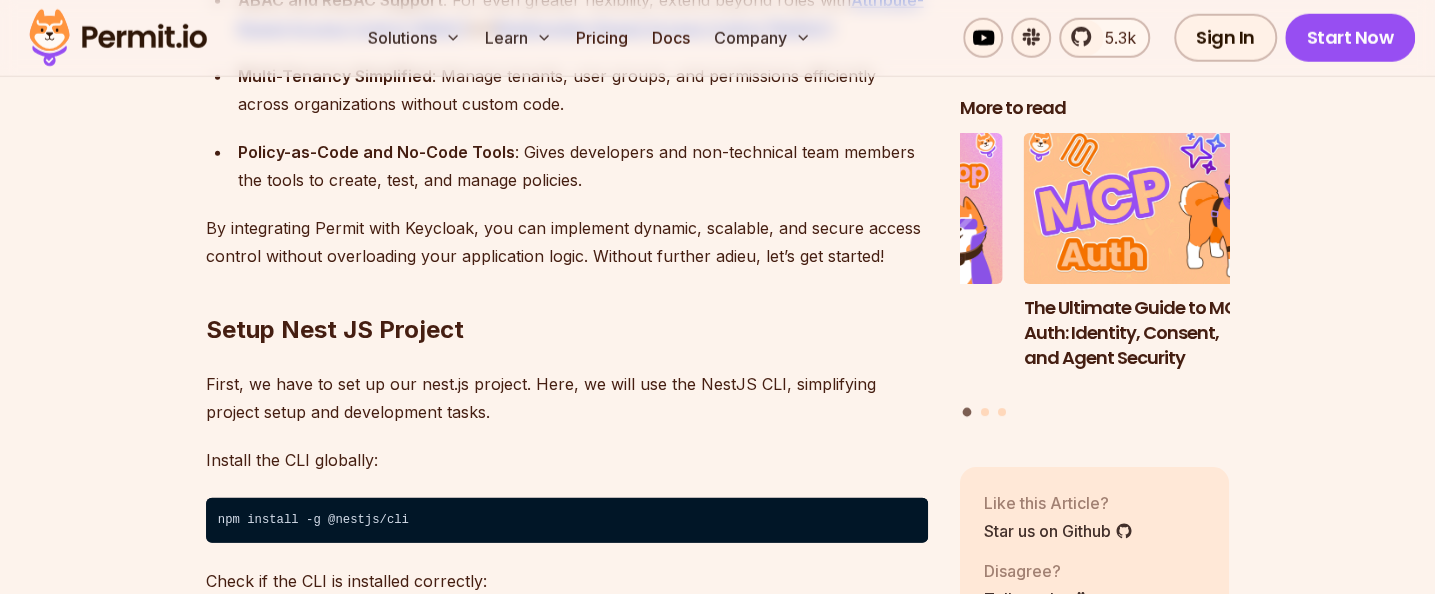 click on "Setup Nest JS Project" at bounding box center (567, 290) 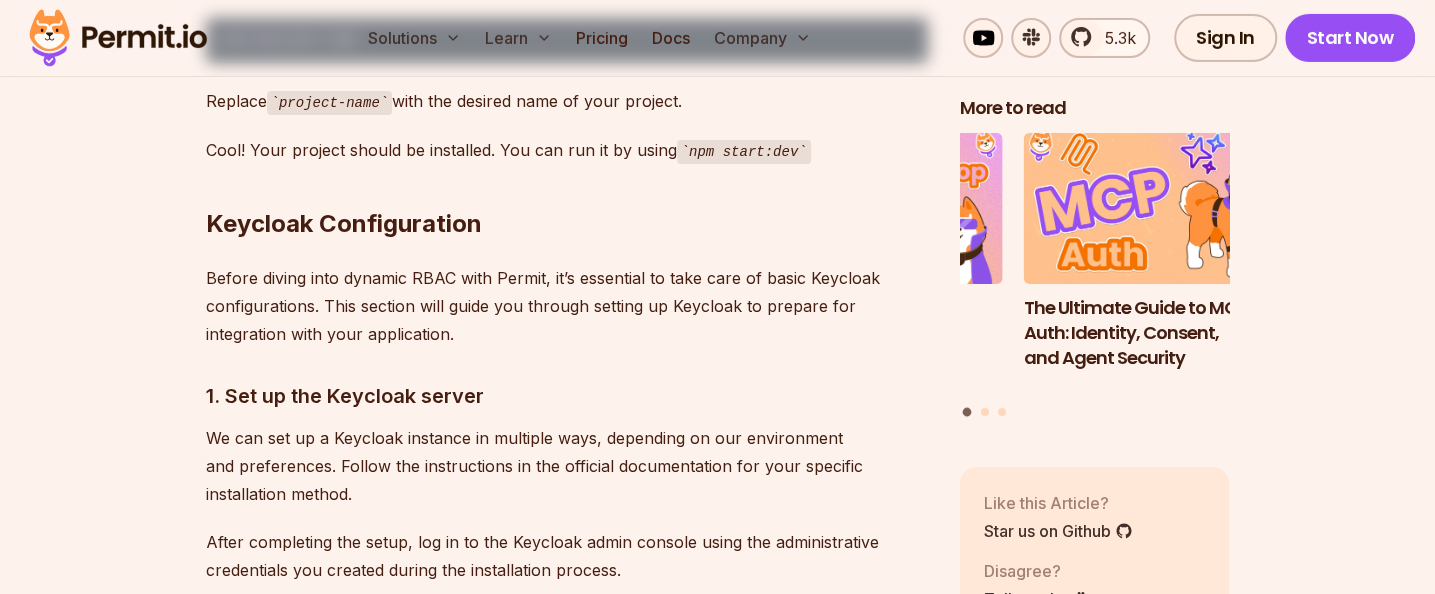 scroll, scrollTop: 4000, scrollLeft: 0, axis: vertical 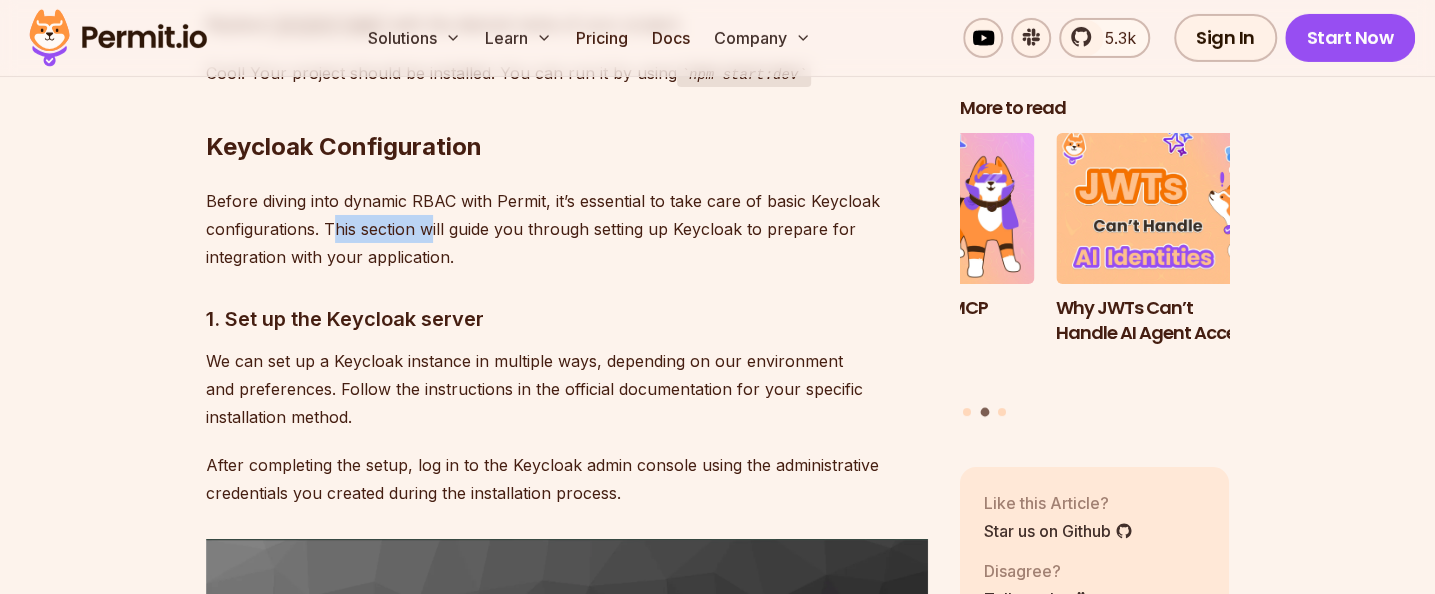 drag, startPoint x: 332, startPoint y: 229, endPoint x: 451, endPoint y: 242, distance: 119.70798 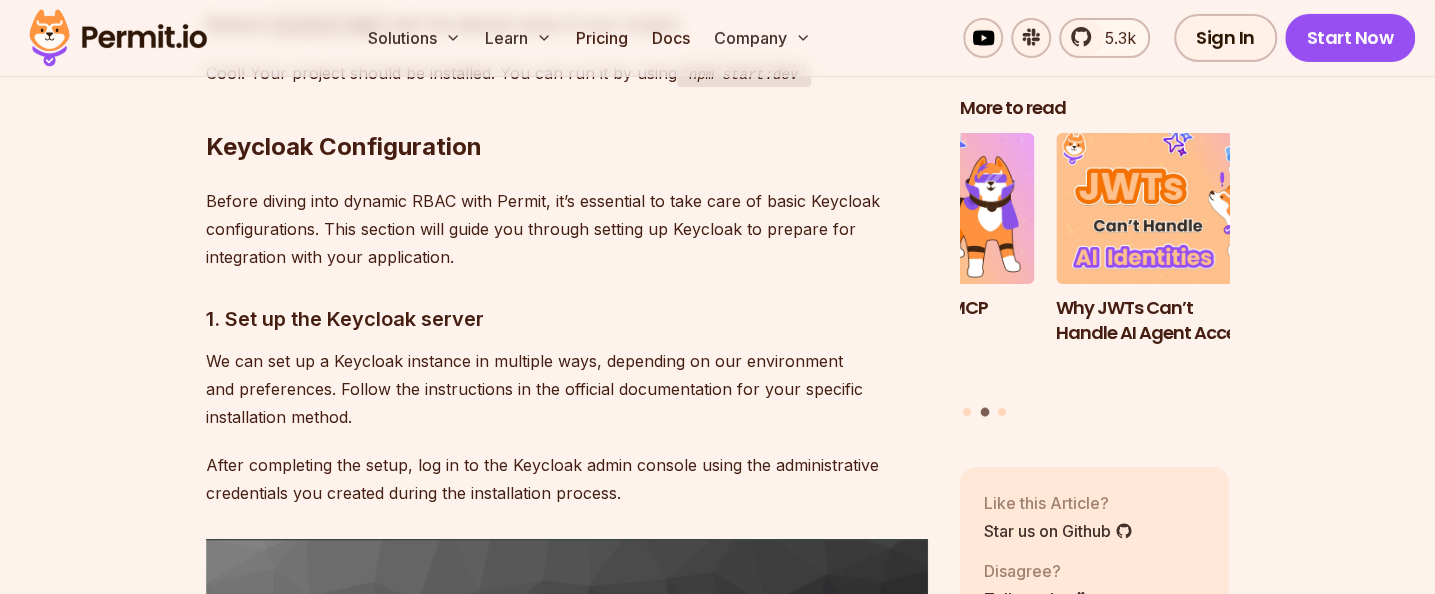 click on "We can set up a Keycloak instance in multiple ways, depending on our environment and preferences. Follow the instructions in the official documentation for your specific installation method." at bounding box center (567, 389) 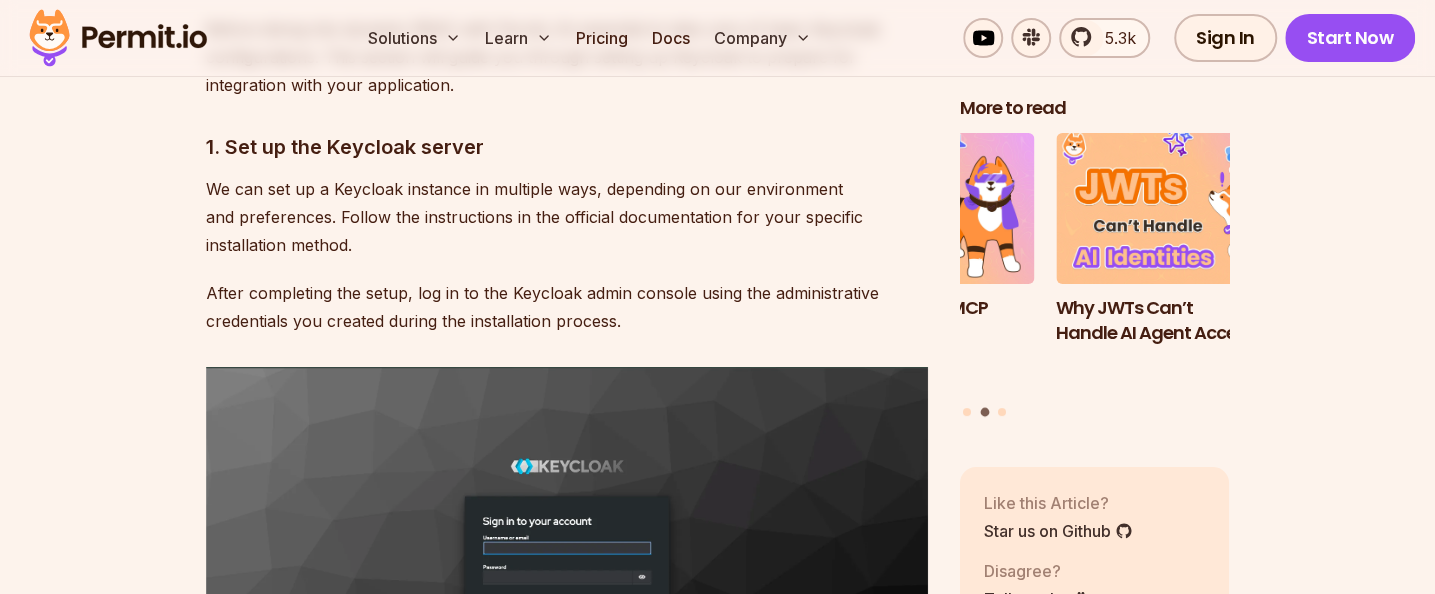 scroll, scrollTop: 4200, scrollLeft: 0, axis: vertical 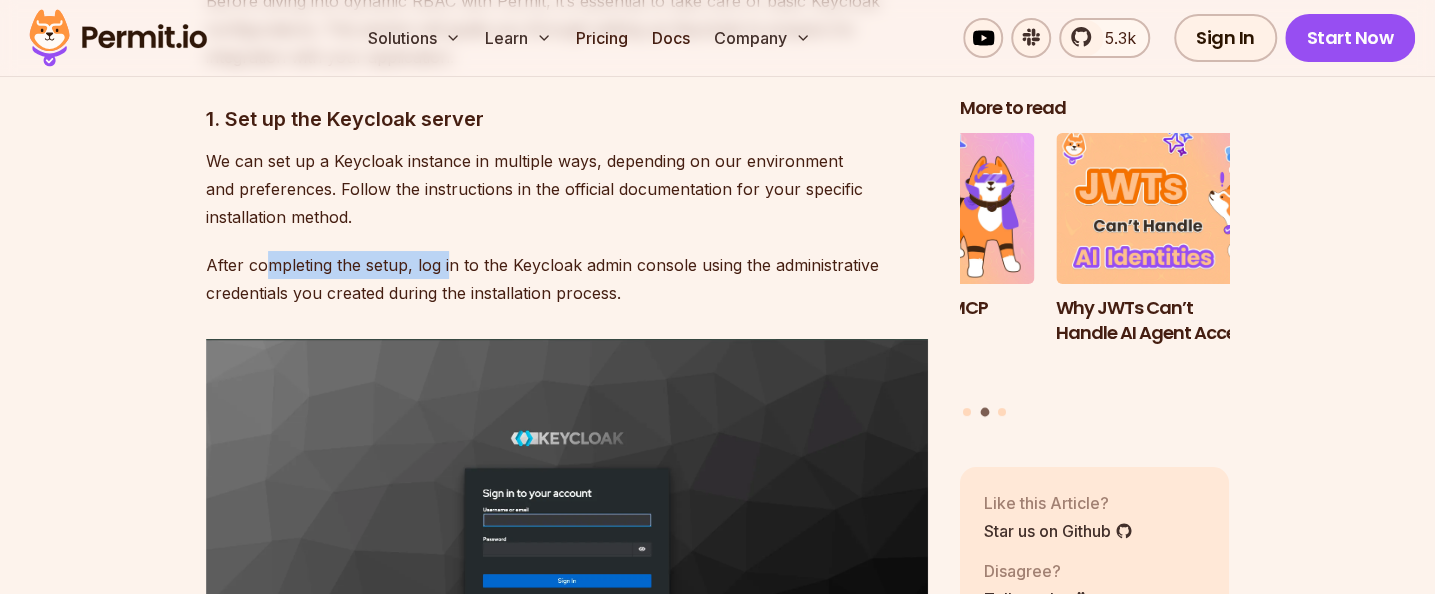 drag, startPoint x: 266, startPoint y: 274, endPoint x: 445, endPoint y: 271, distance: 179.02513 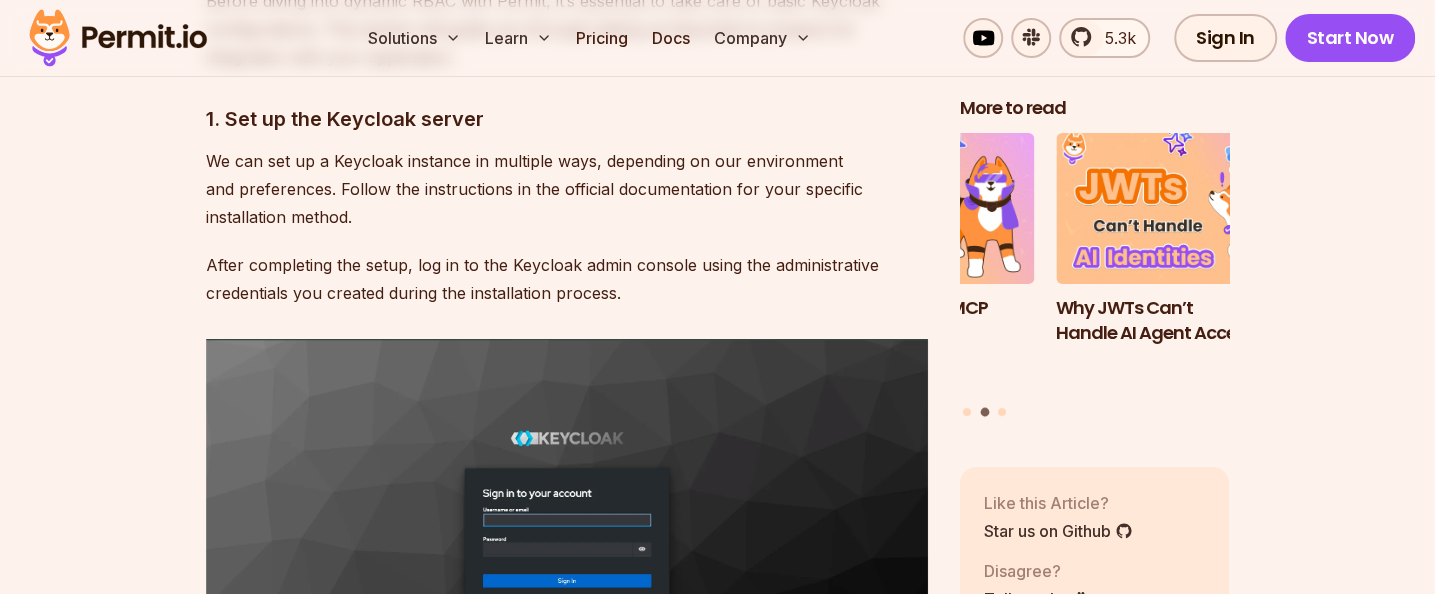 click on "After completing the setup, log in to the Keycloak admin console using the administrative credentials you created during the installation process." at bounding box center (567, 279) 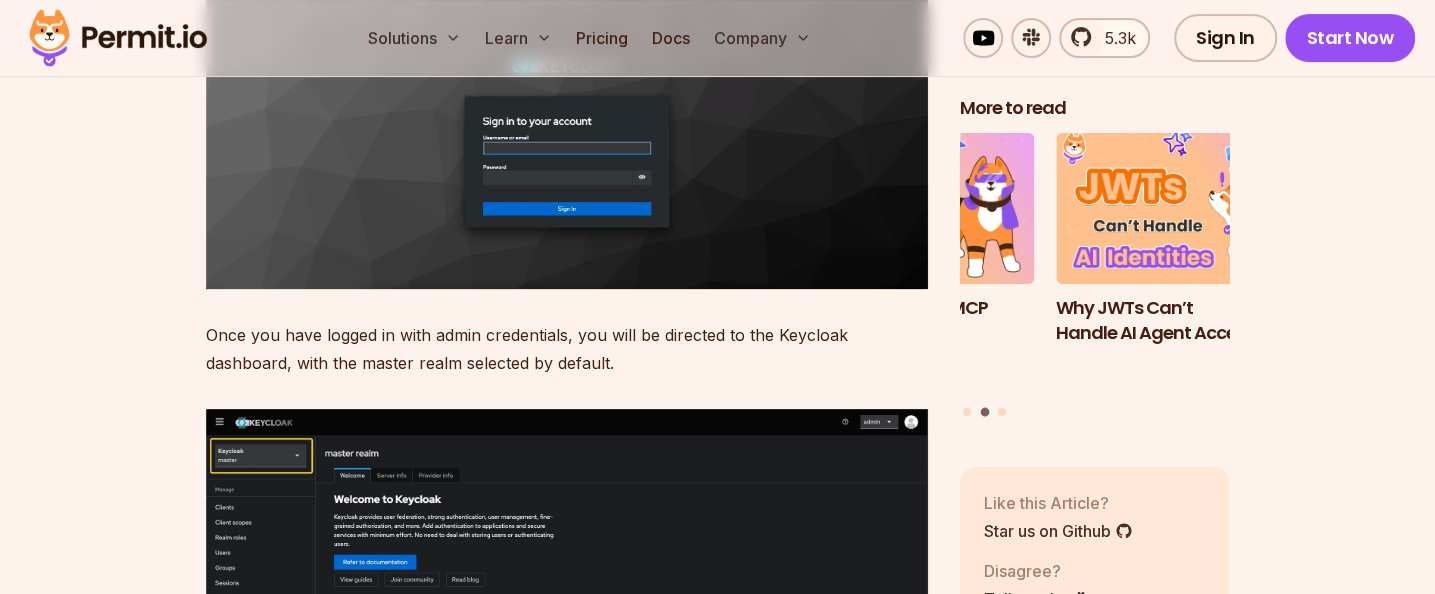 scroll, scrollTop: 4600, scrollLeft: 0, axis: vertical 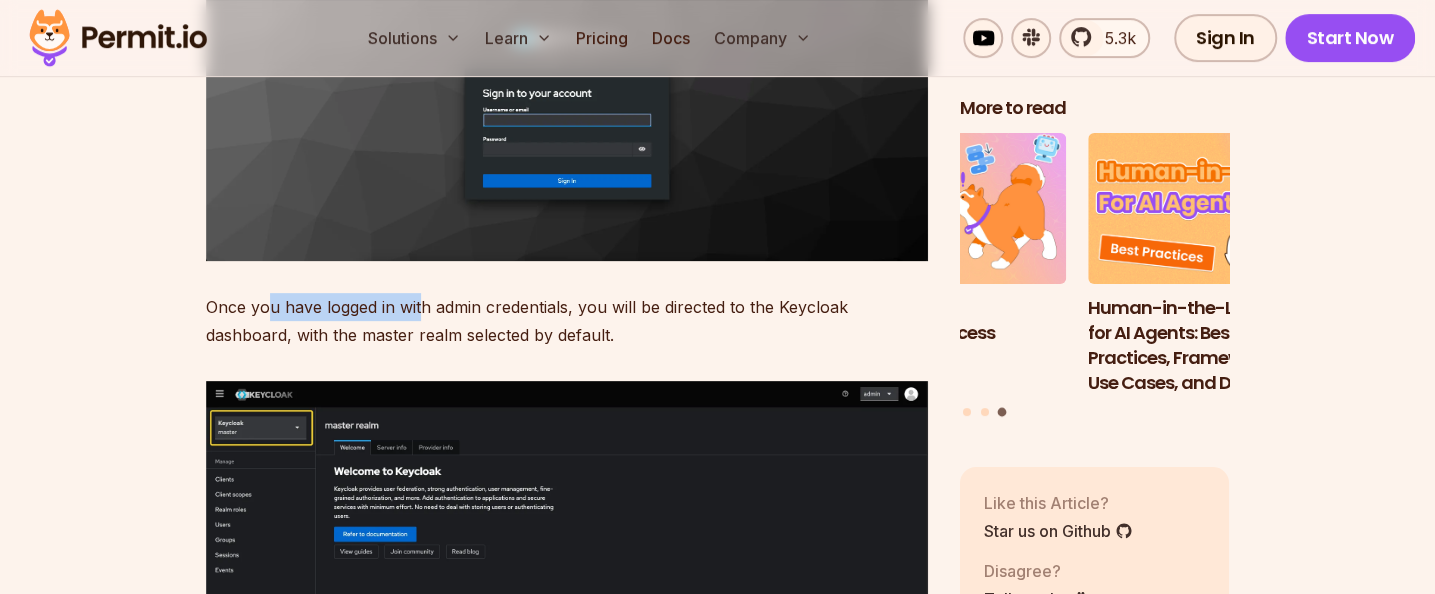 drag, startPoint x: 270, startPoint y: 307, endPoint x: 428, endPoint y: 307, distance: 158 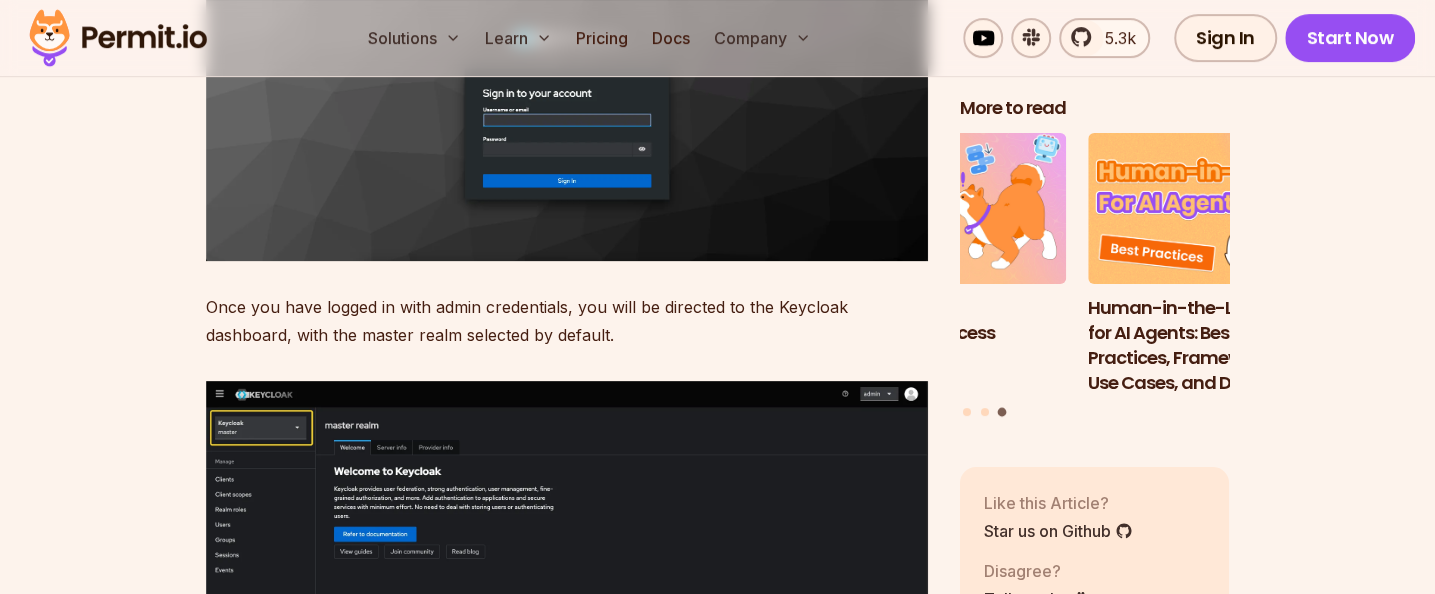 click on "Once you have logged in with admin credentials, you will be directed to the Keycloak dashboard, with the master realm selected by default." at bounding box center (567, 321) 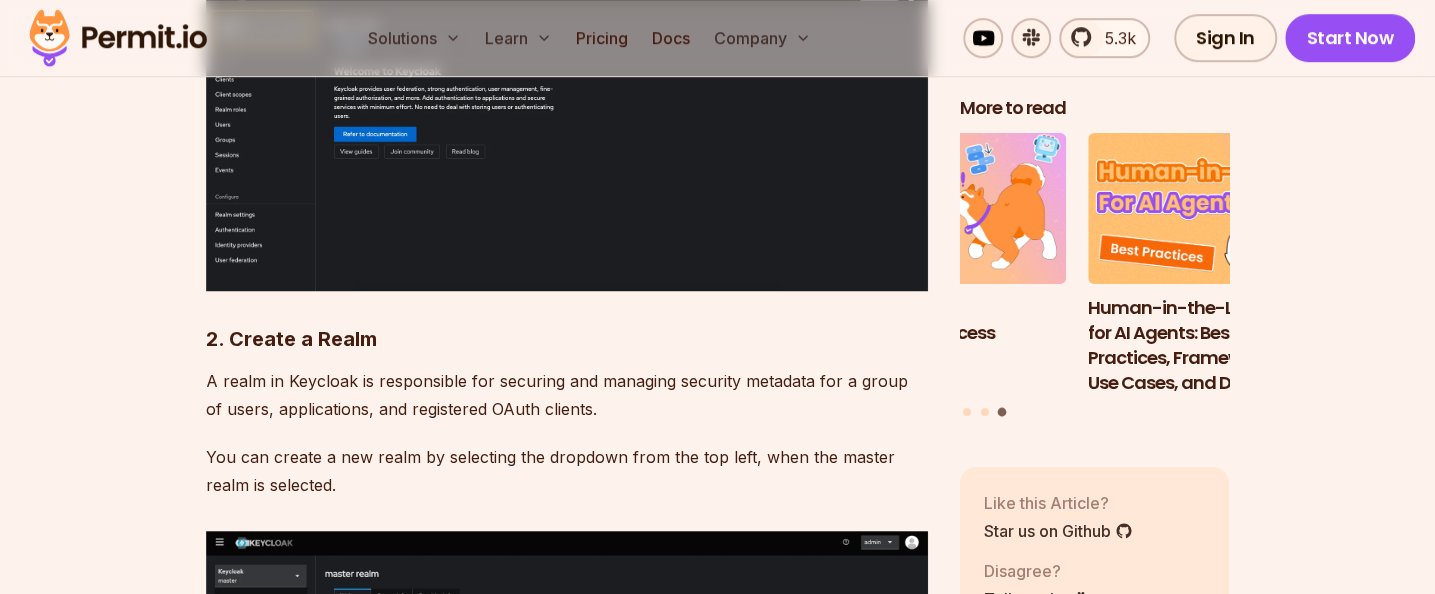 scroll, scrollTop: 5200, scrollLeft: 0, axis: vertical 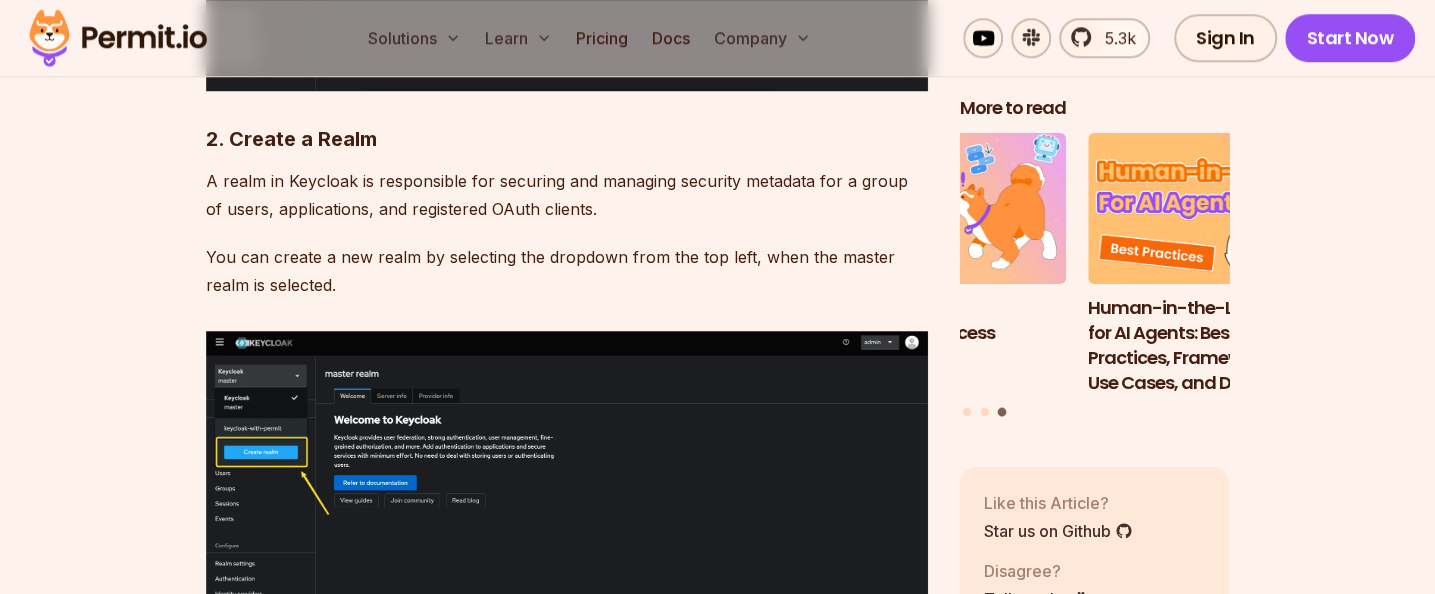 click on "Role-Based Access Control (RBAC)  is an essential framework for assigning permissions and ensuring users can only access resources aligned with their roles. Keycloak, an open-source Identity and Access Management (IAM) tool, simplifies user  authentication  and provides great support for implementing access control systems. Keycloak also has open protocol support and is based on standard protocols such as OpenID Connect and SAML 2.0. So it's a perfect choice for features like Identity Federation or Single Sign-On (SSO). However, while Keycloak includes basic role-based permissions, it lacks the ability to dynamically manage and scale RBAC configurations across complex applications. In this guide, we will demonstrate how to integrate dynamic RBAC into an application using  Keycloak  and  Permit.io . Permit enhances Keycloak’s capabilities by introducing fine-grained permissions, dynamic policies, and support for additional access control models like  Attribute-Based Access Control (ABAC)  and  . Realm Roles" at bounding box center (567, 11033) 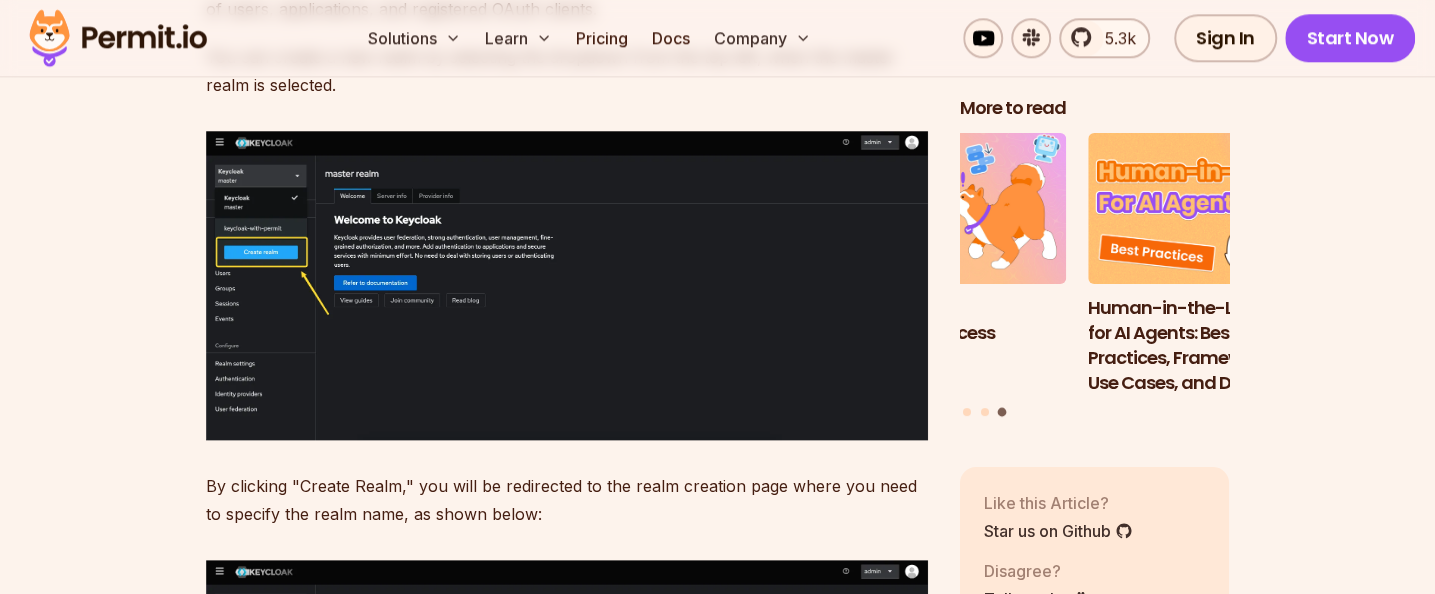 scroll, scrollTop: 5600, scrollLeft: 0, axis: vertical 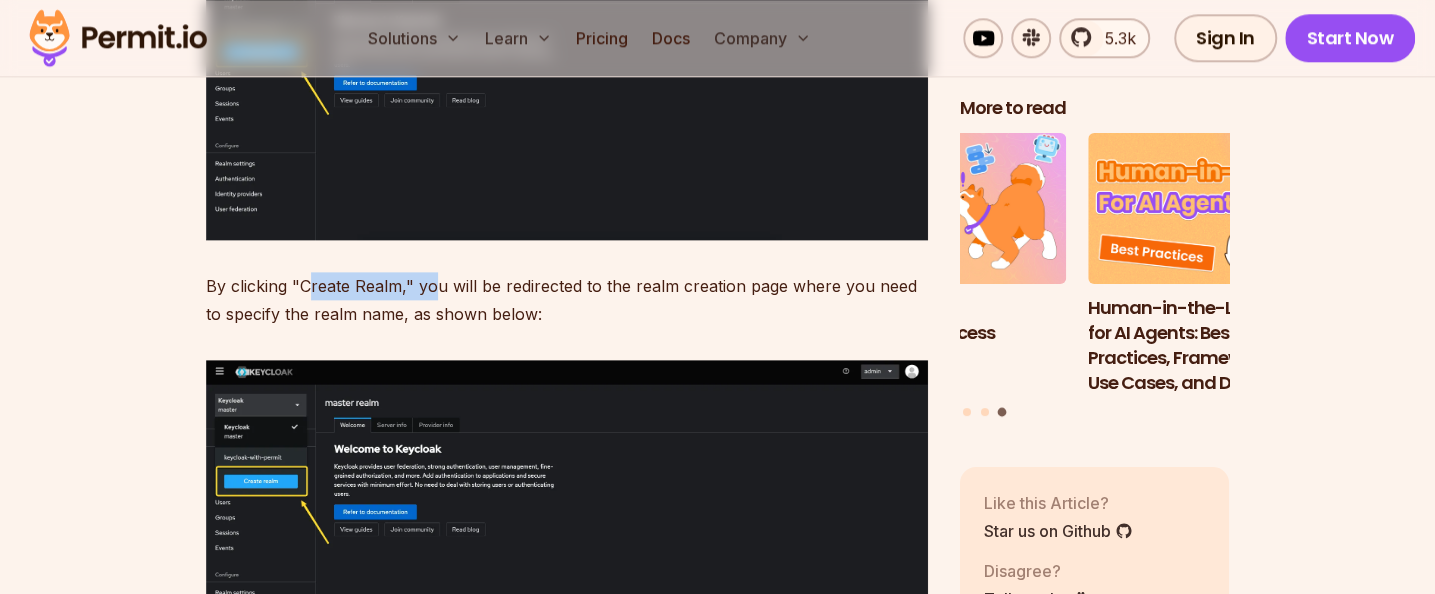 drag, startPoint x: 309, startPoint y: 277, endPoint x: 438, endPoint y: 275, distance: 129.0155 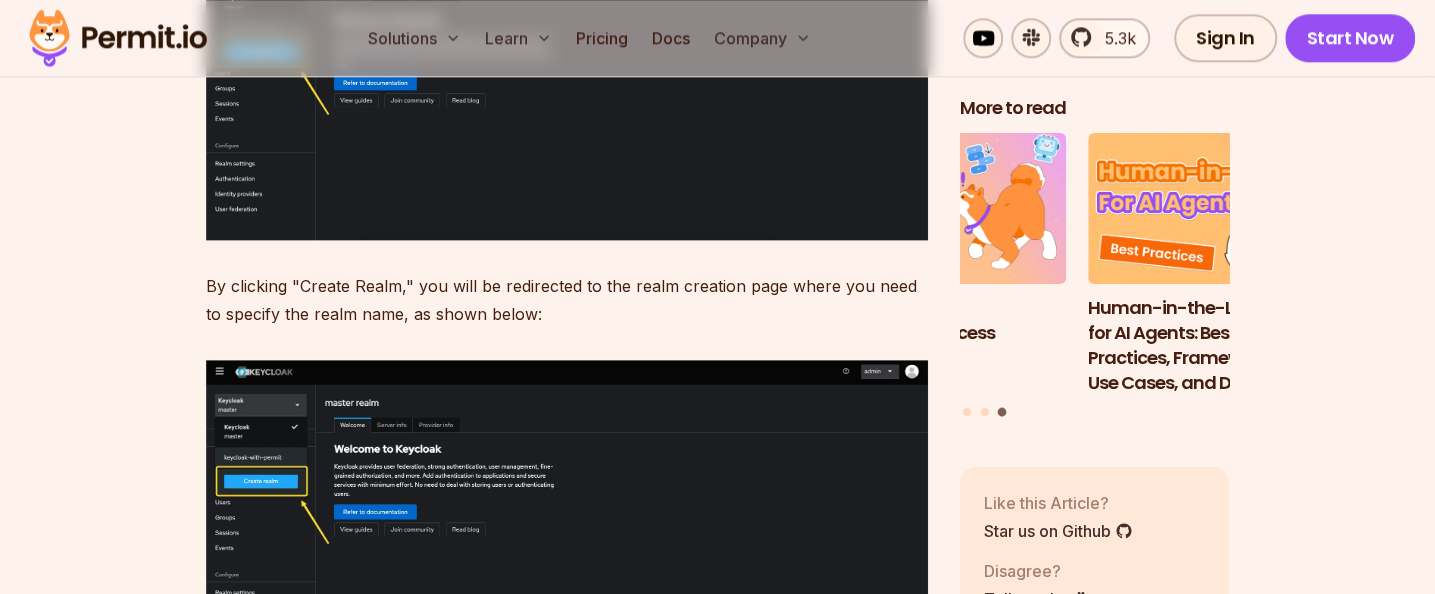click on "By clicking "Create Realm," you will be redirected to the realm creation page where you need to specify the realm name, as shown below:" at bounding box center [567, 300] 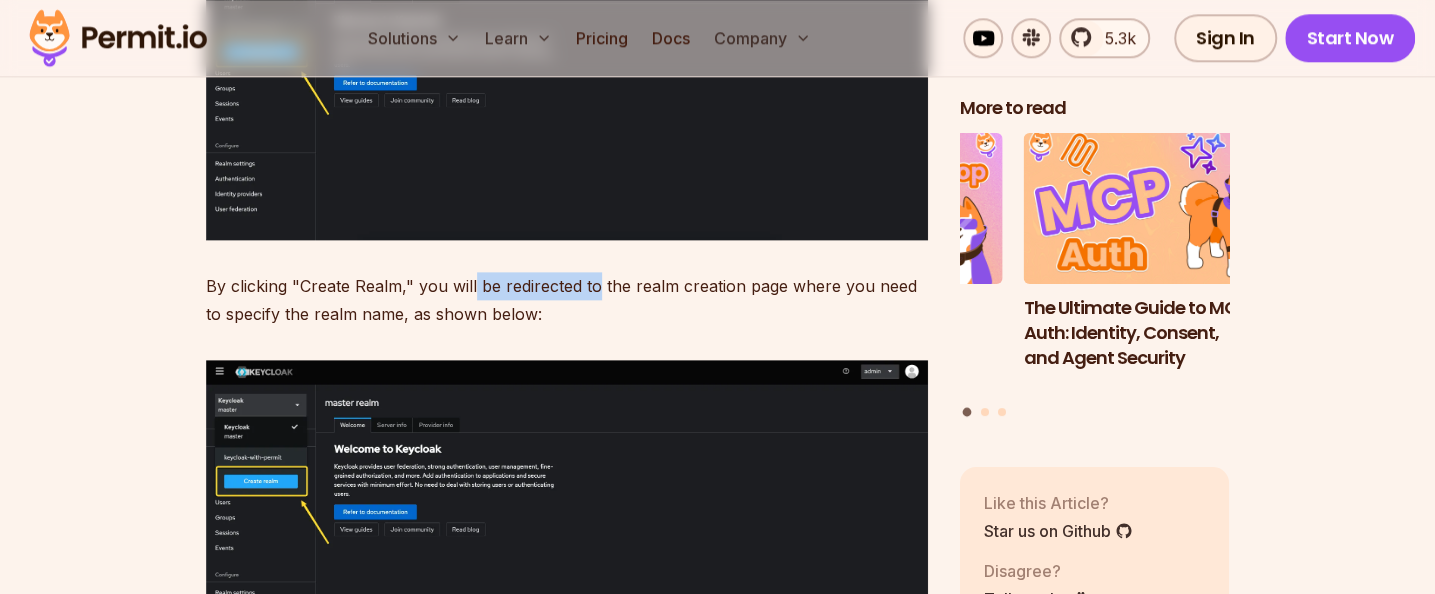 drag, startPoint x: 471, startPoint y: 281, endPoint x: 596, endPoint y: 280, distance: 125.004 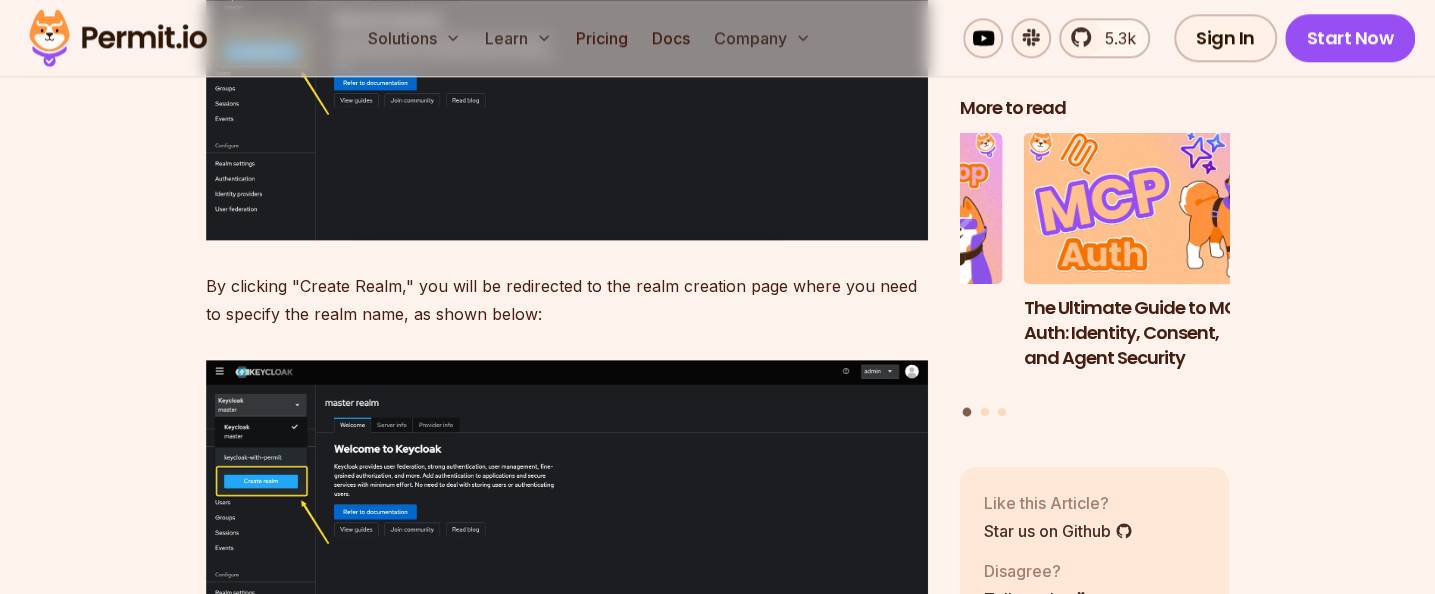 click on "By clicking "Create Realm," you will be redirected to the realm creation page where you need to specify the realm name, as shown below:" at bounding box center [567, 300] 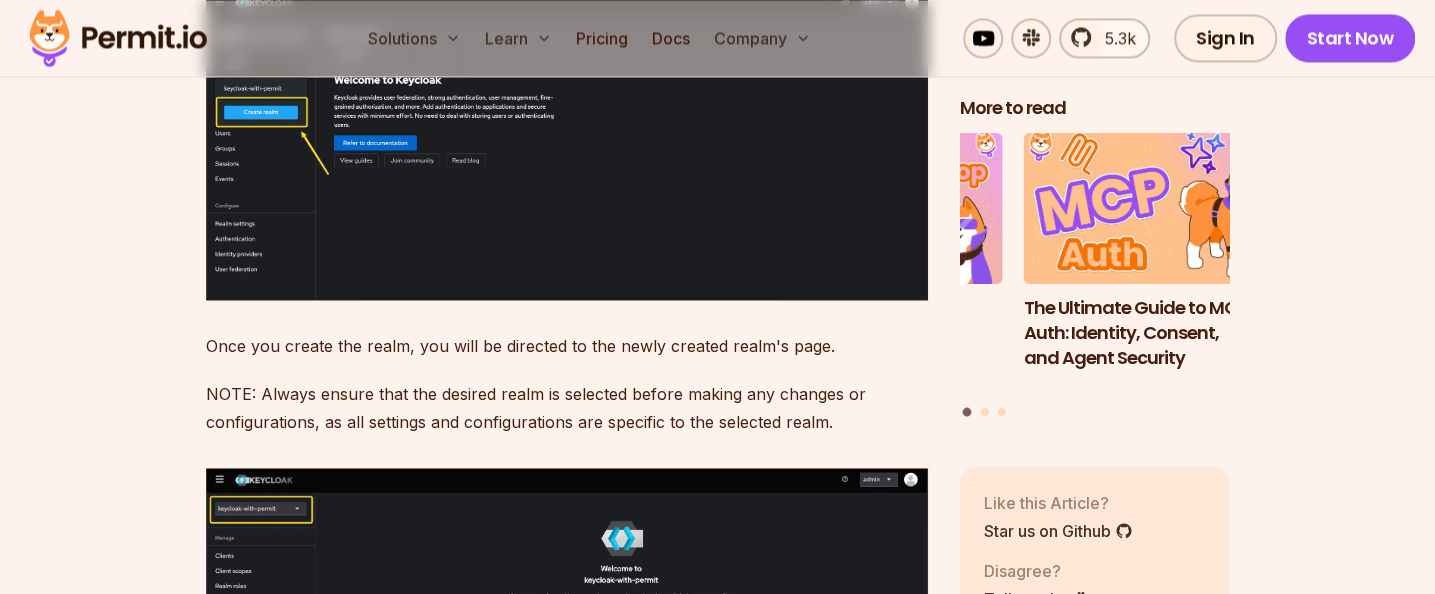scroll, scrollTop: 6000, scrollLeft: 0, axis: vertical 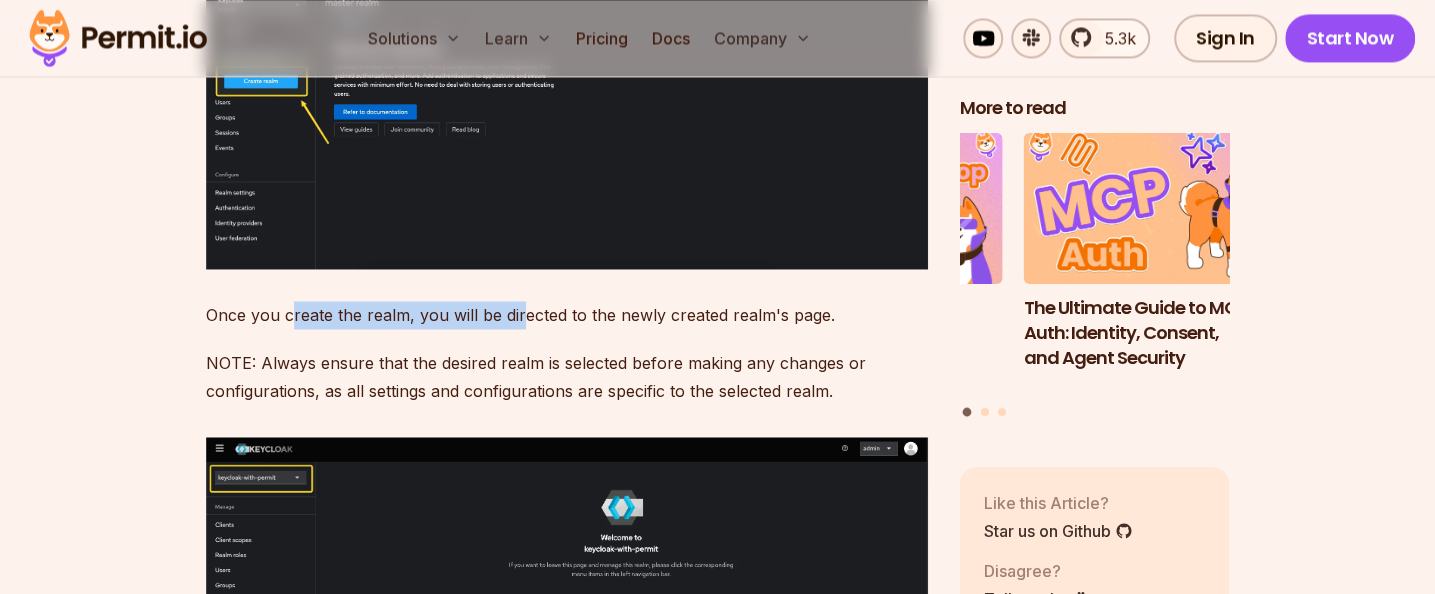 drag, startPoint x: 293, startPoint y: 309, endPoint x: 566, endPoint y: 373, distance: 280.4015 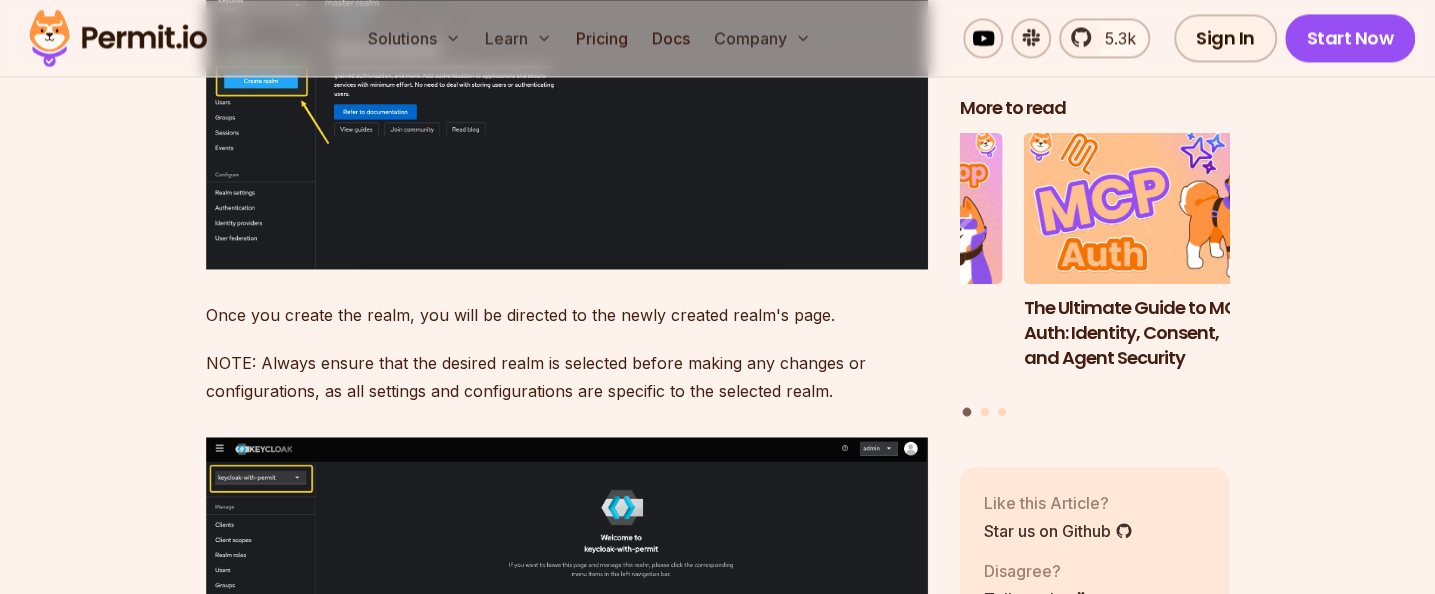 click on "NOTE: Always ensure that the desired realm is selected before making any changes or configurations, as all settings and configurations are specific to the selected realm." at bounding box center (567, 377) 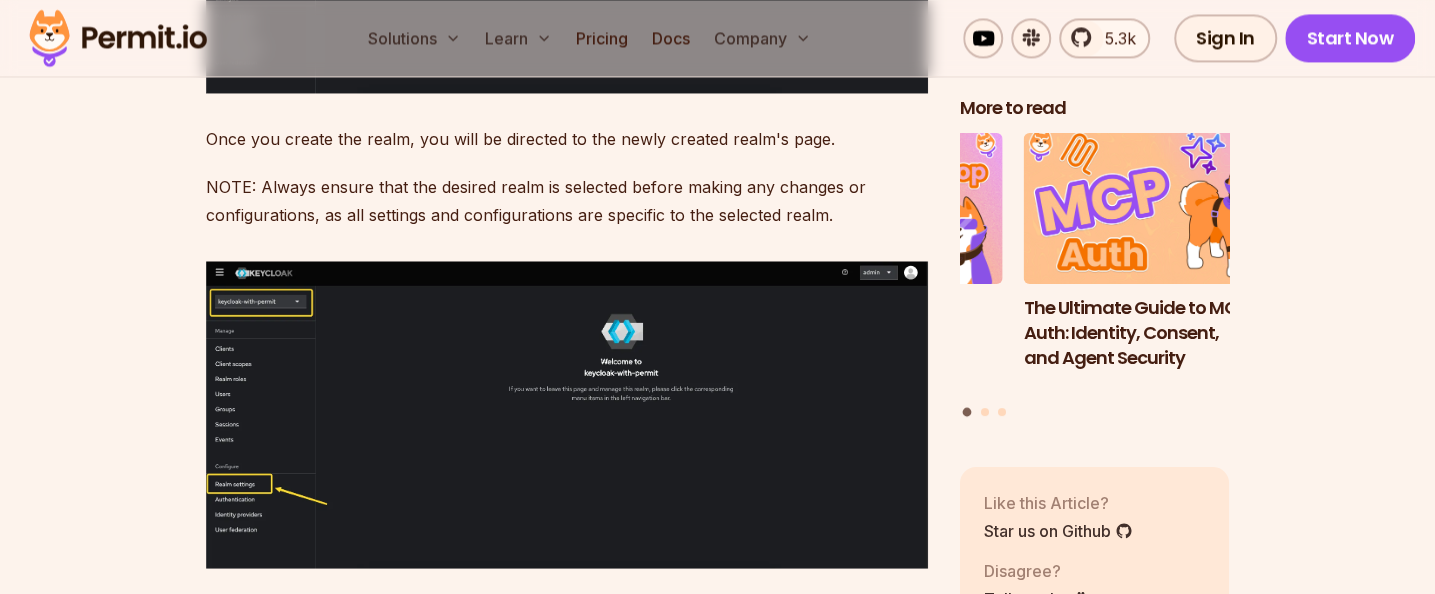 scroll, scrollTop: 6200, scrollLeft: 0, axis: vertical 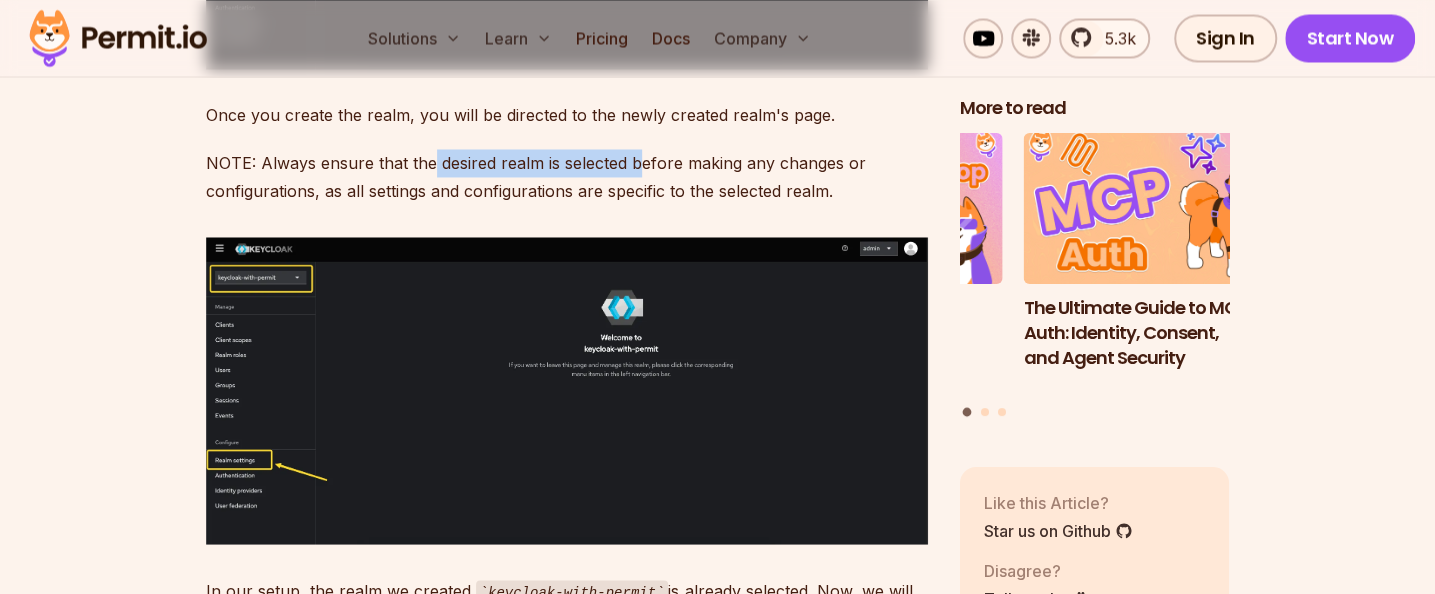 drag, startPoint x: 530, startPoint y: 168, endPoint x: 649, endPoint y: 170, distance: 119.01681 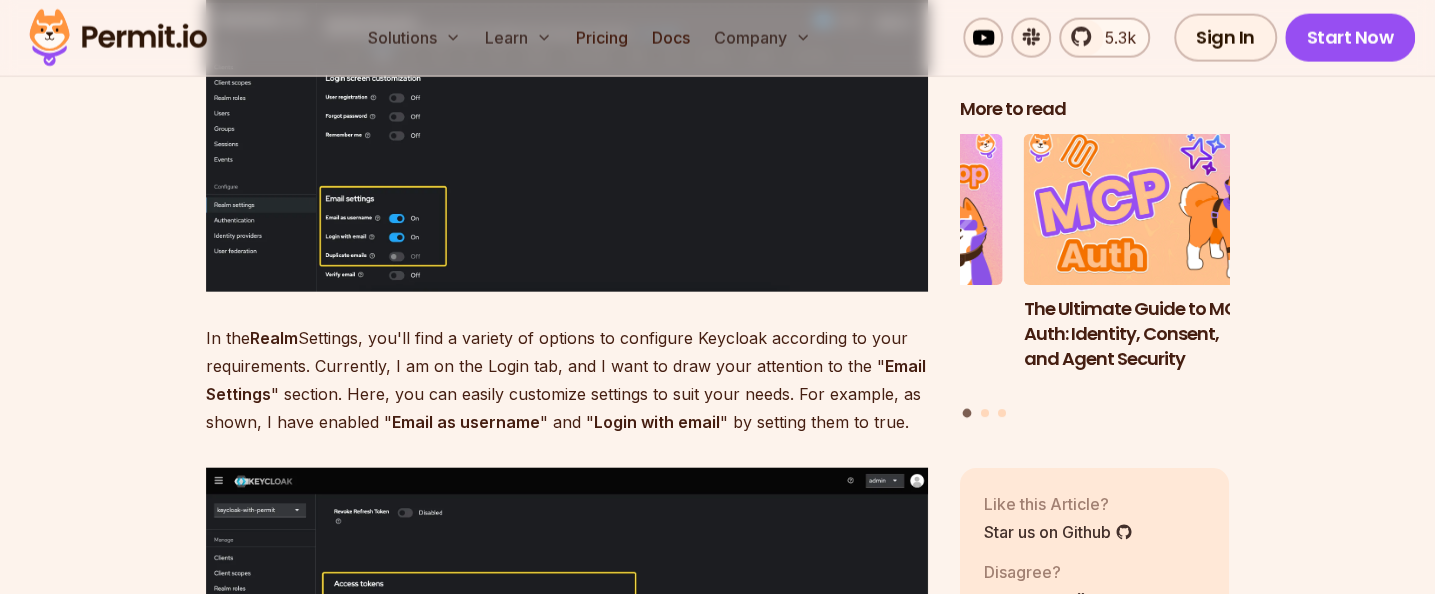 scroll, scrollTop: 7000, scrollLeft: 0, axis: vertical 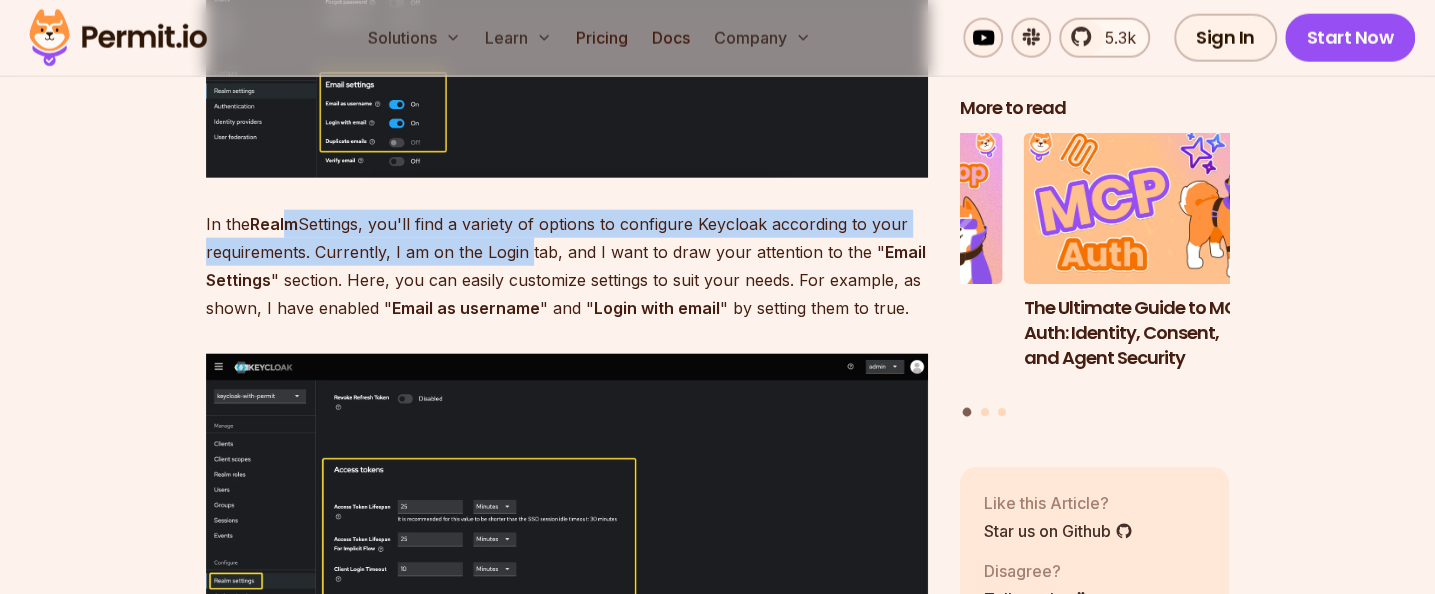 drag, startPoint x: 285, startPoint y: 222, endPoint x: 530, endPoint y: 258, distance: 247.63077 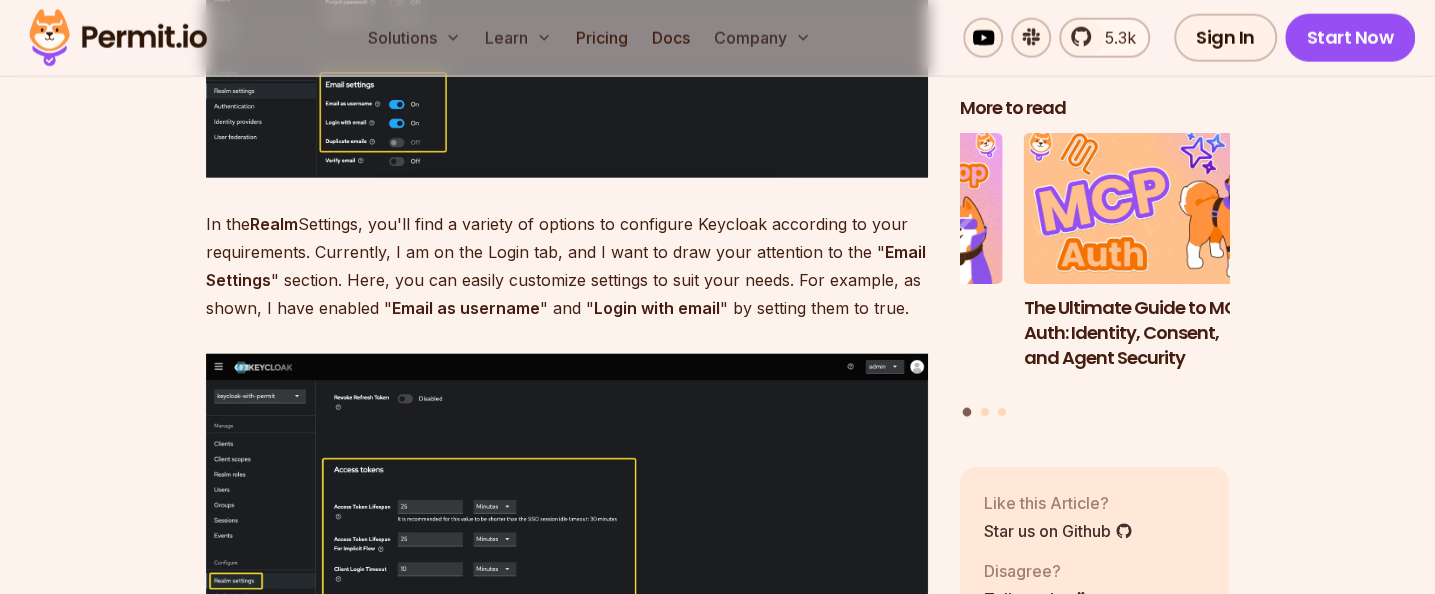 click on "In the  Realm  Settings, you'll find a variety of options to configure Keycloak according to your requirements. Currently, I am on the Login tab, and I want to draw your attention to the " Email Settings " section. Here, you can easily customize settings to suit your needs. For example, as shown, I have enabled " Email as username " and " Login with email " by setting them to true." at bounding box center (567, 266) 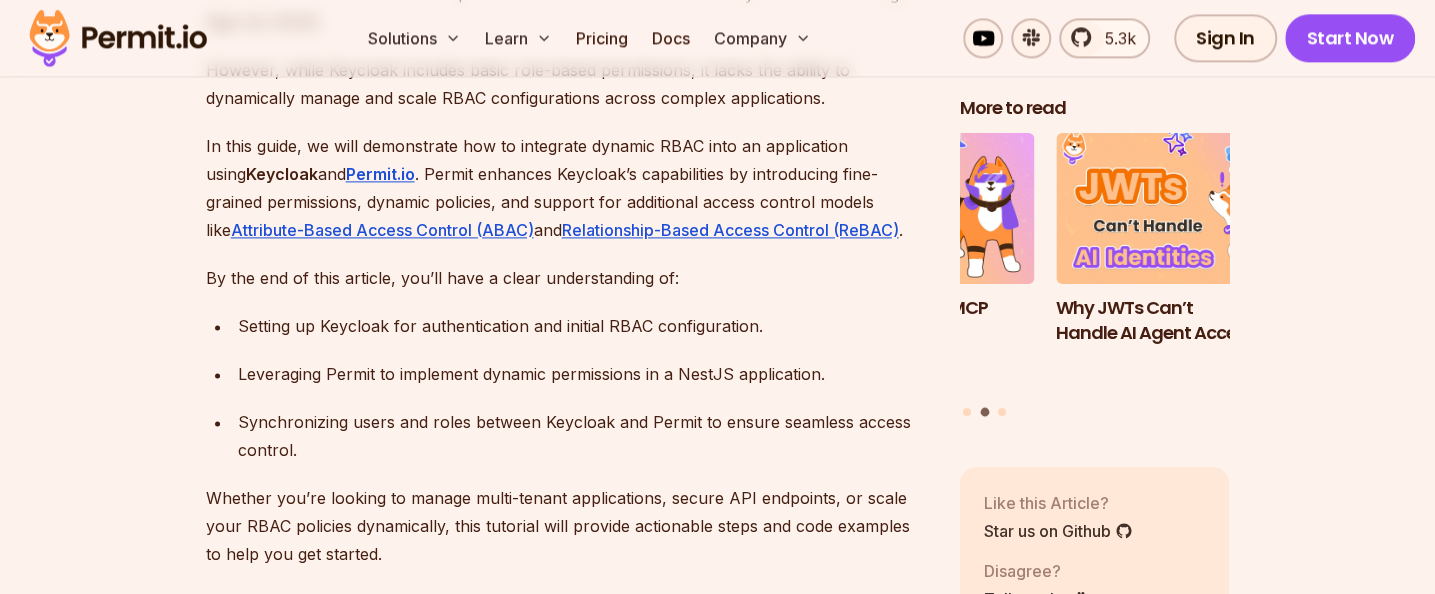 scroll, scrollTop: 1400, scrollLeft: 0, axis: vertical 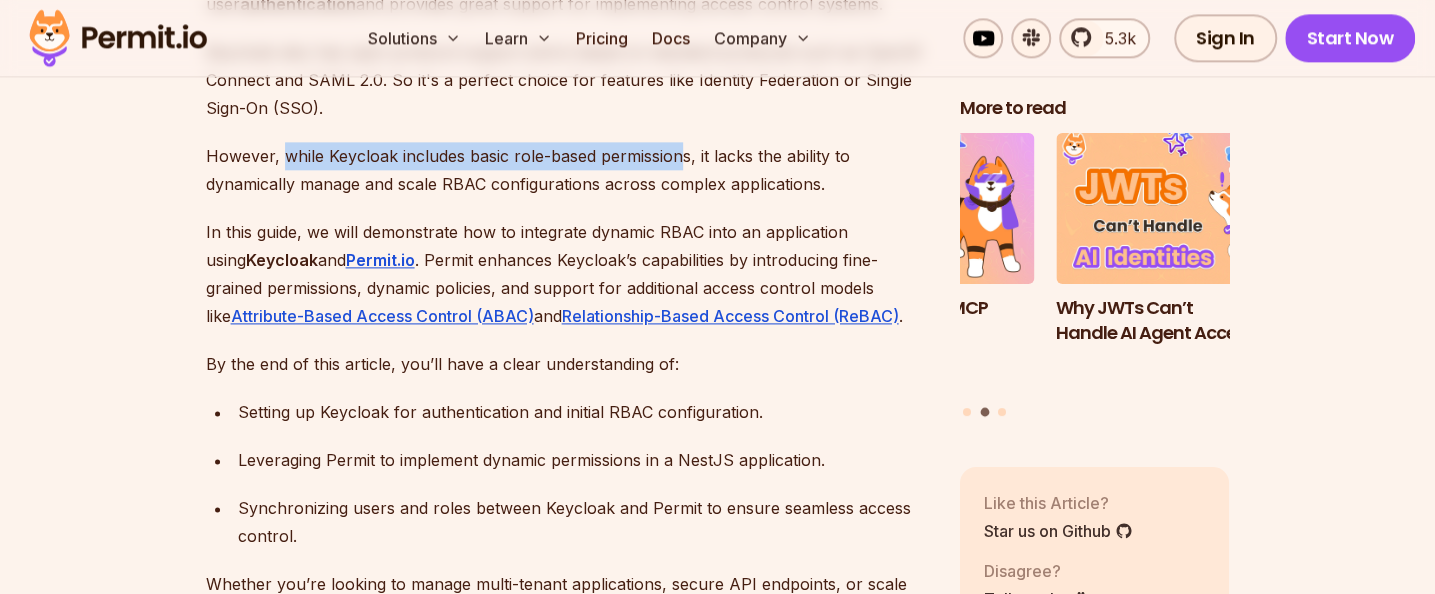 drag, startPoint x: 281, startPoint y: 152, endPoint x: 683, endPoint y: 154, distance: 402.00497 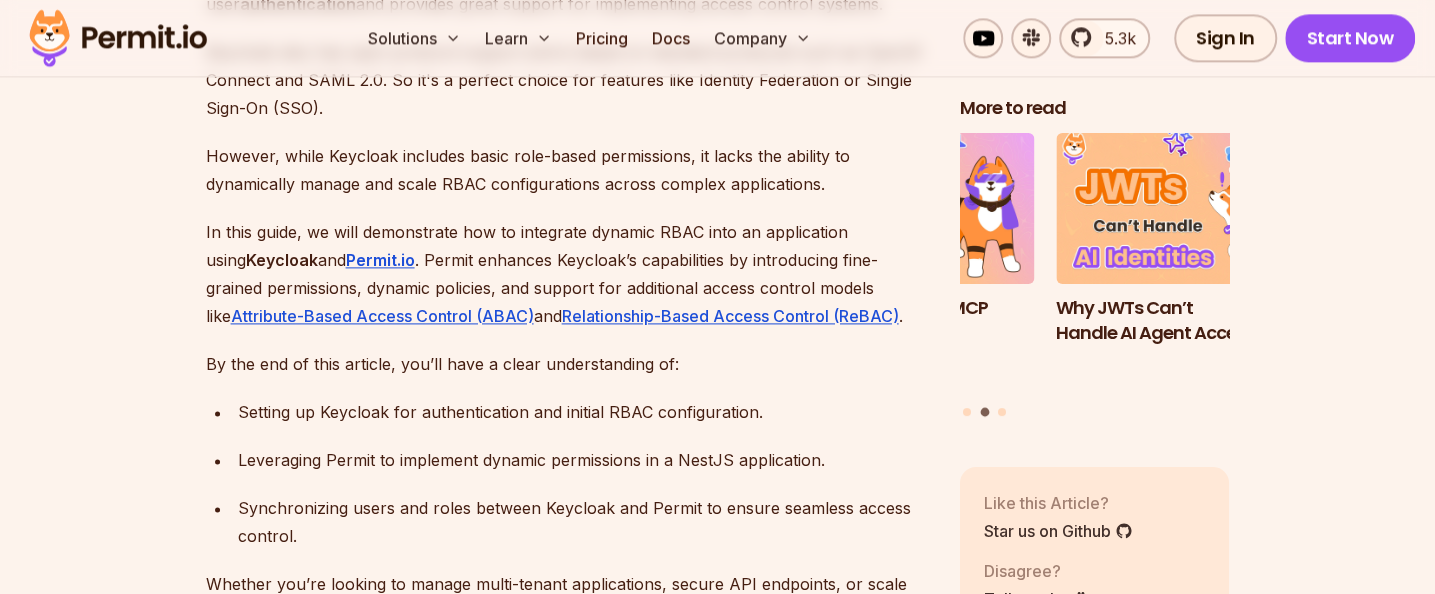 click on "However, while Keycloak includes basic role-based permissions, it lacks the ability to dynamically manage and scale RBAC configurations across complex applications." at bounding box center (567, 170) 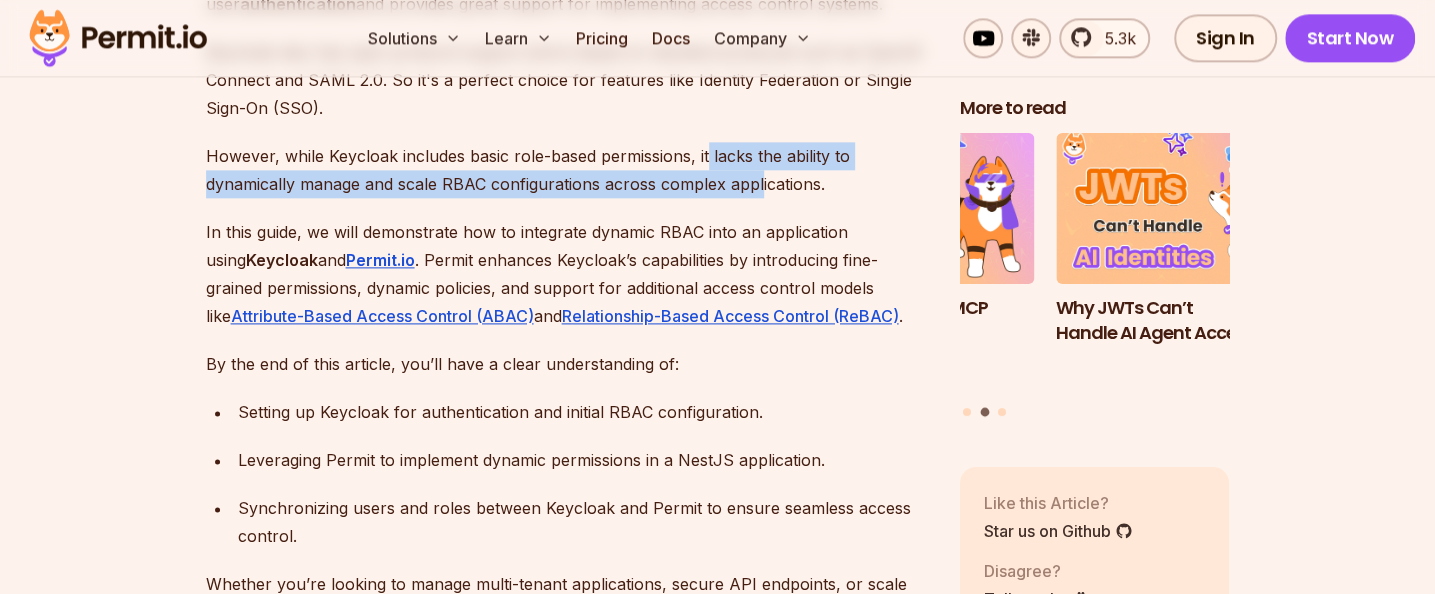 drag, startPoint x: 705, startPoint y: 156, endPoint x: 758, endPoint y: 174, distance: 55.97321 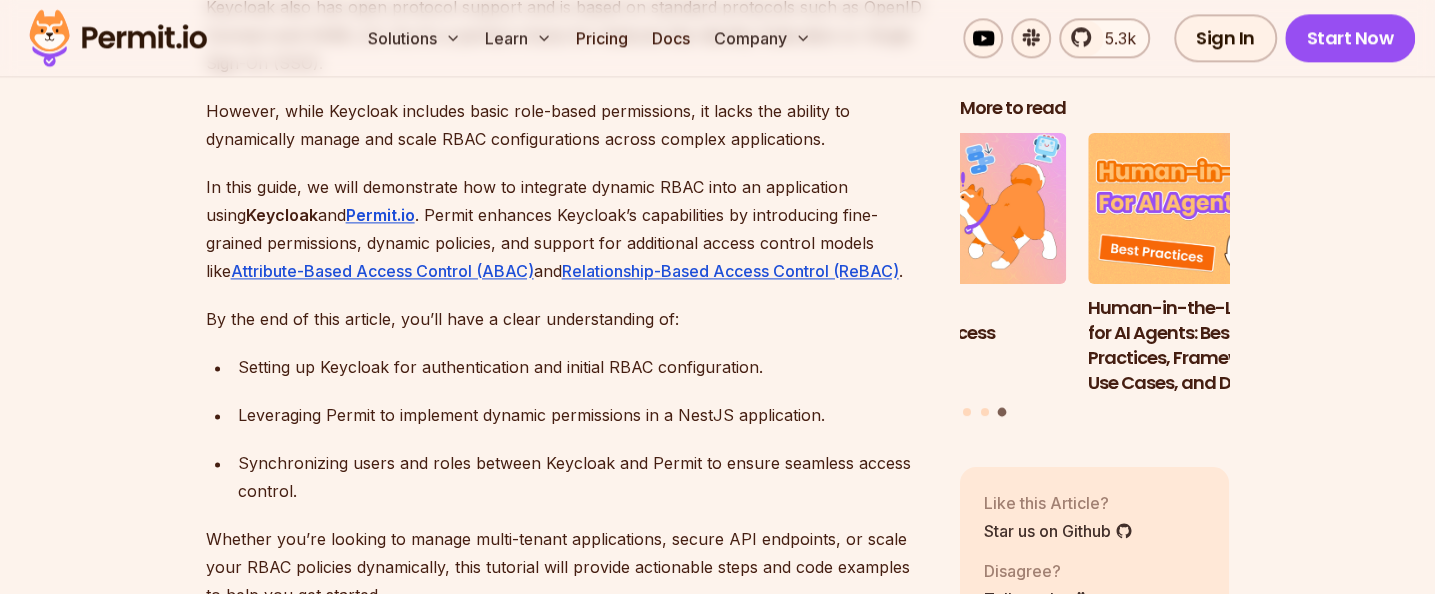 scroll, scrollTop: 1600, scrollLeft: 0, axis: vertical 